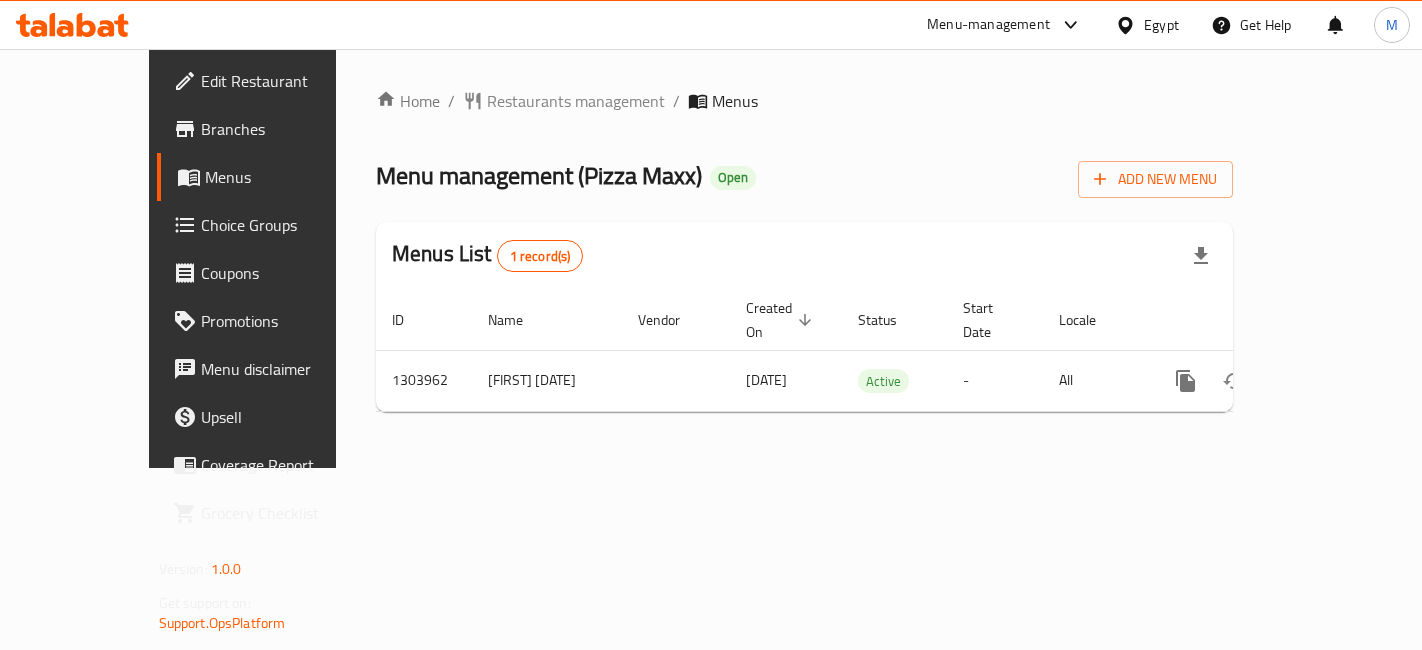 scroll, scrollTop: 0, scrollLeft: 0, axis: both 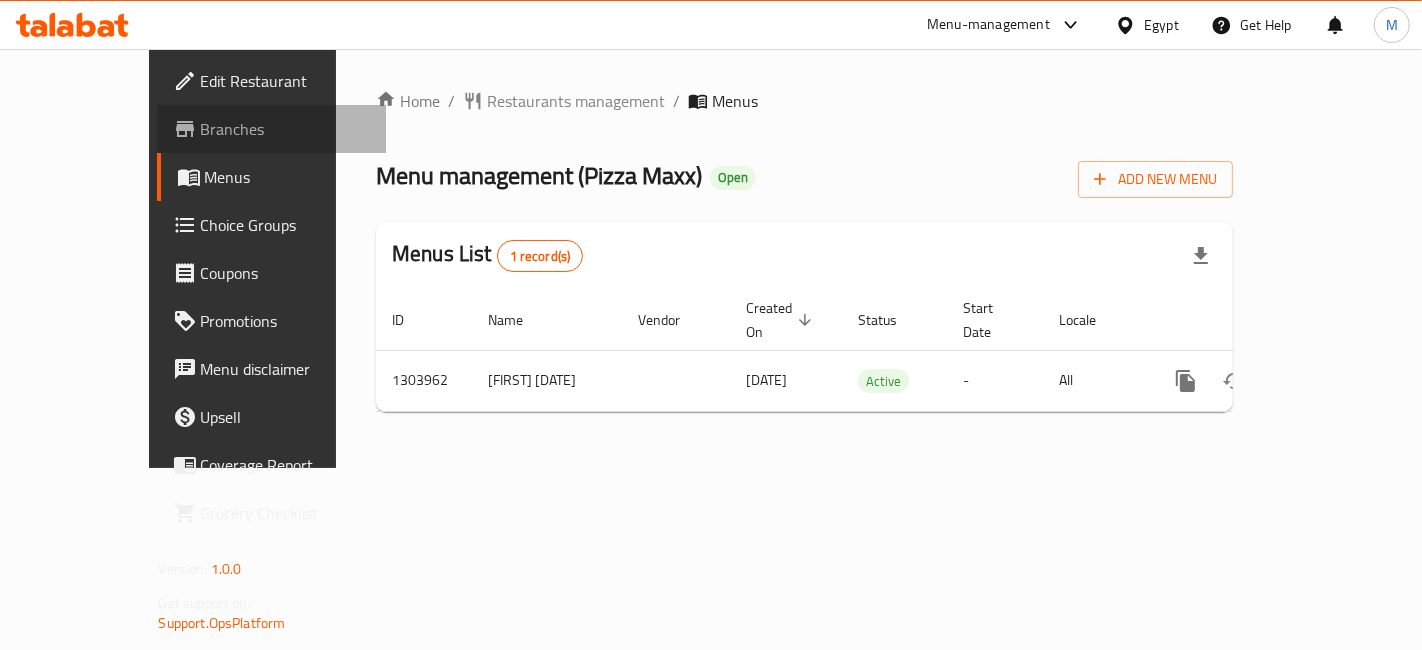 click on "Branches" at bounding box center [285, 129] 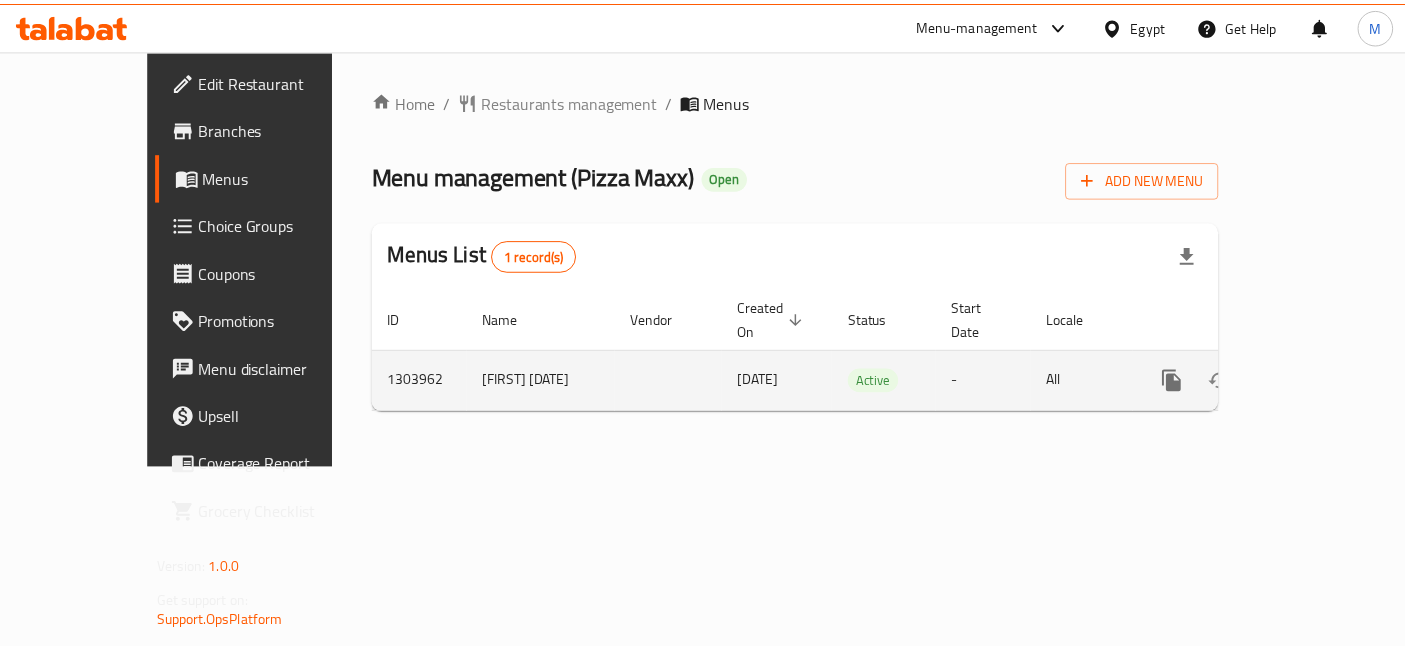 scroll, scrollTop: 0, scrollLeft: 0, axis: both 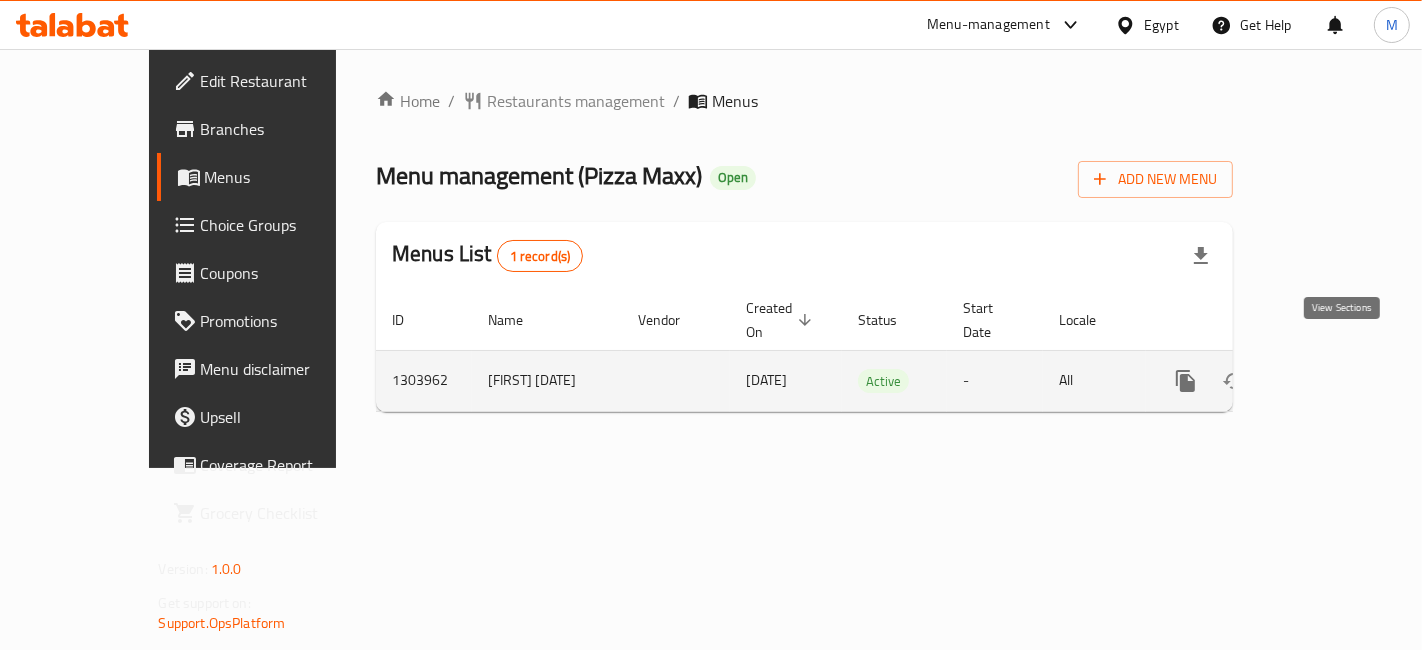 click at bounding box center (1330, 381) 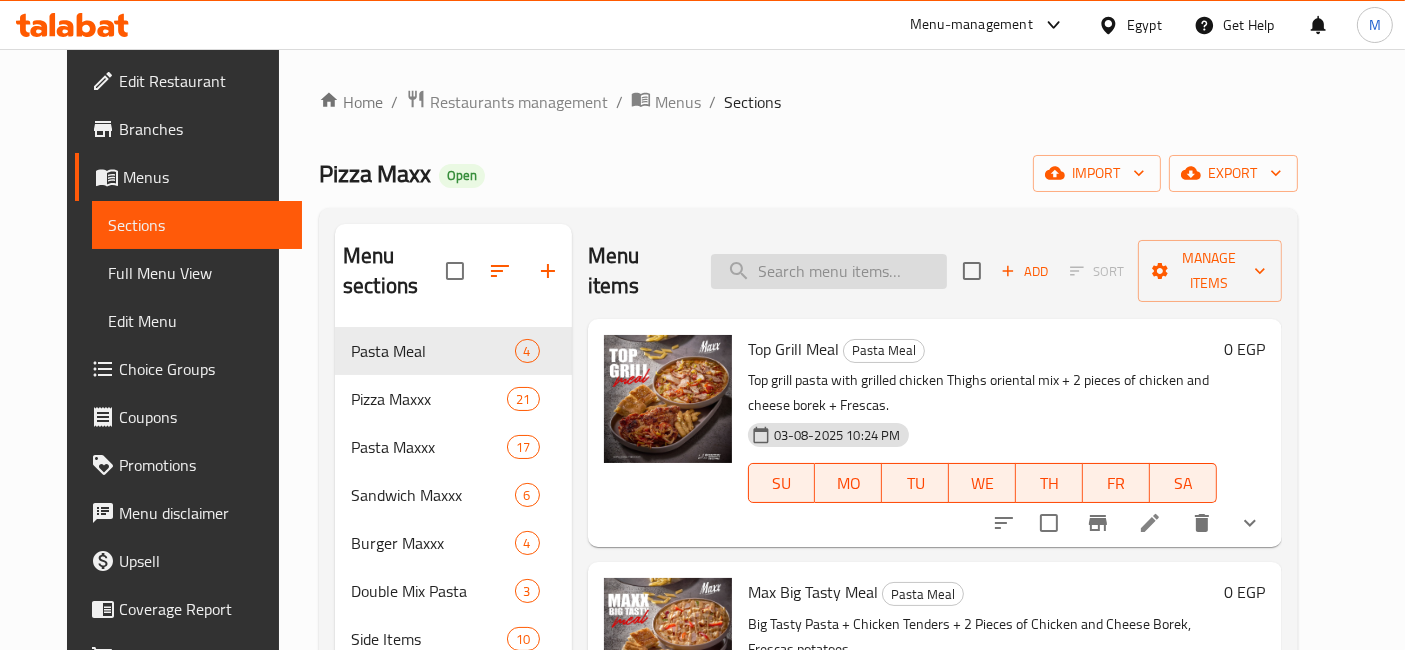 click on "Menu items Add Sort Manage items" at bounding box center [935, 271] 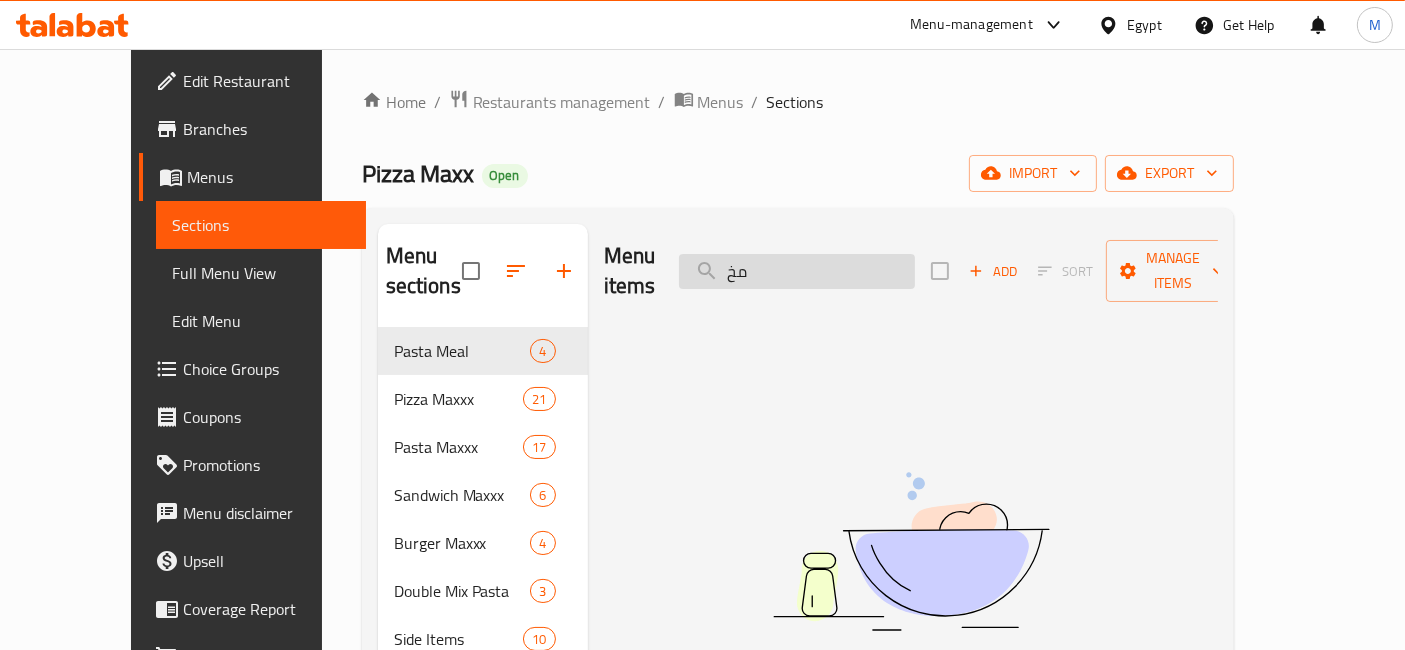 type on "م" 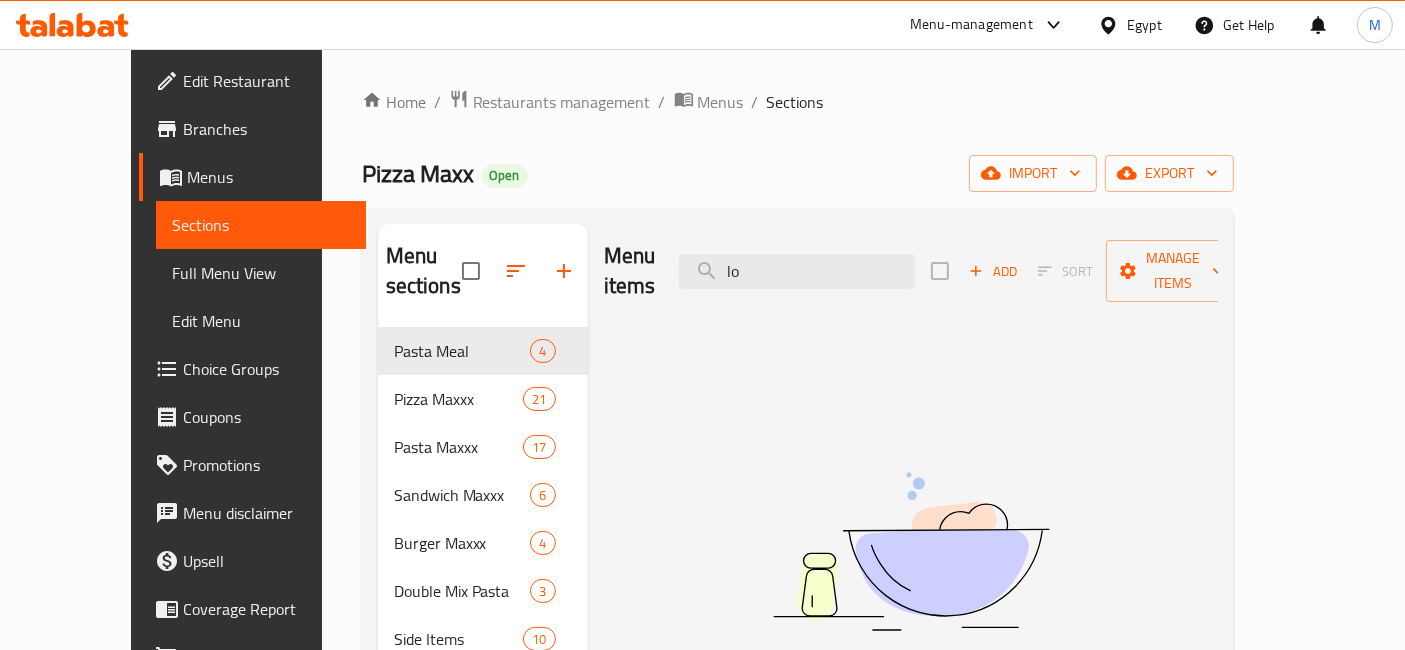 type on "l" 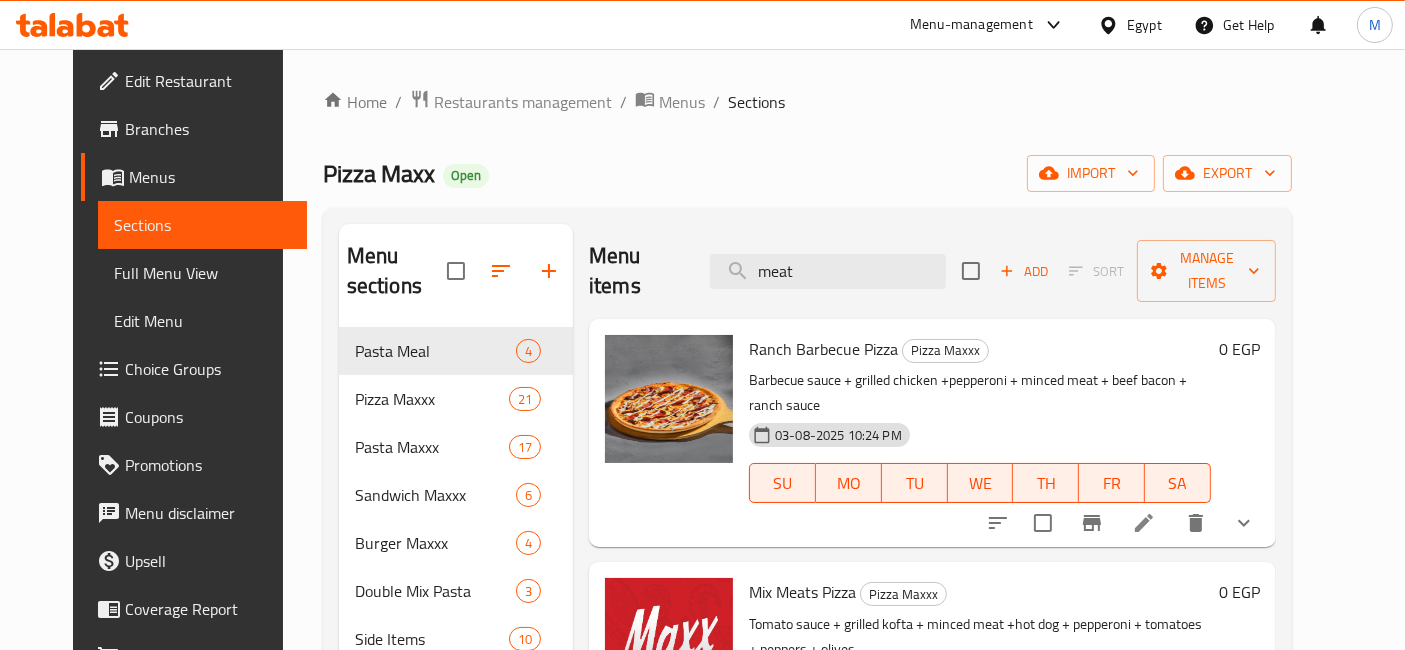 scroll, scrollTop: 113, scrollLeft: 0, axis: vertical 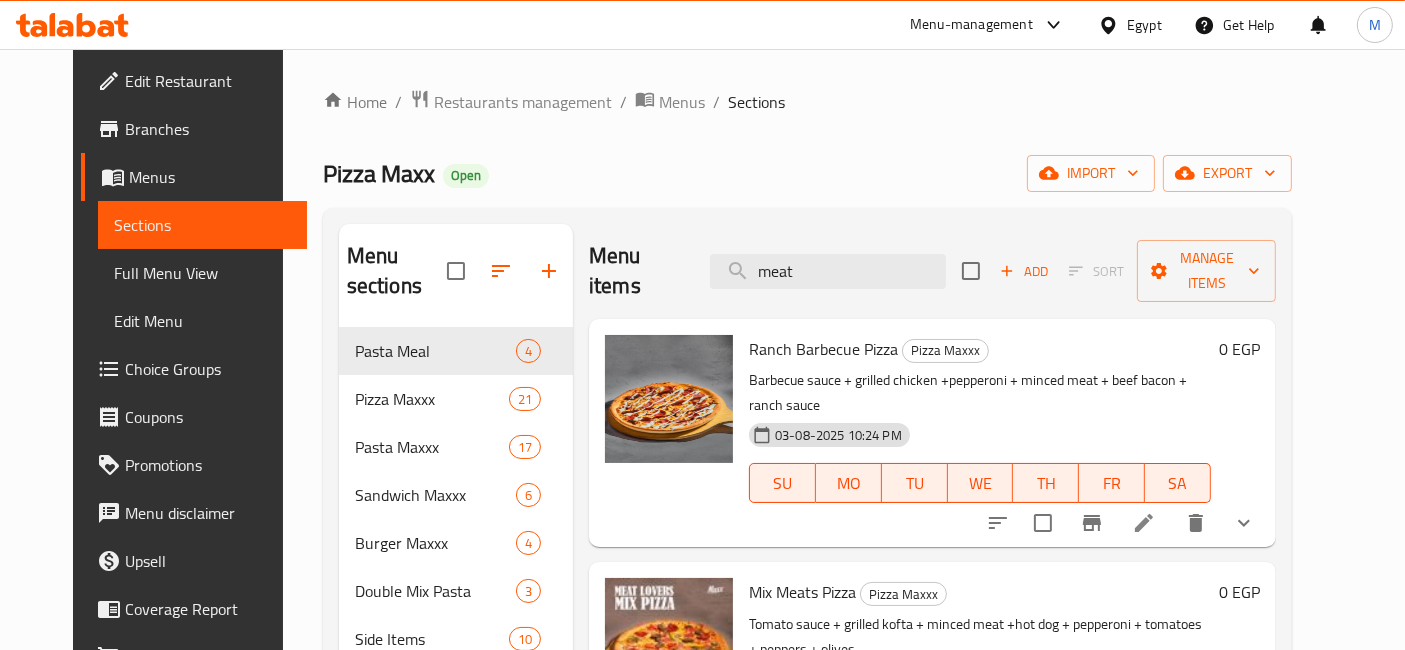click on "meat" at bounding box center (828, 271) 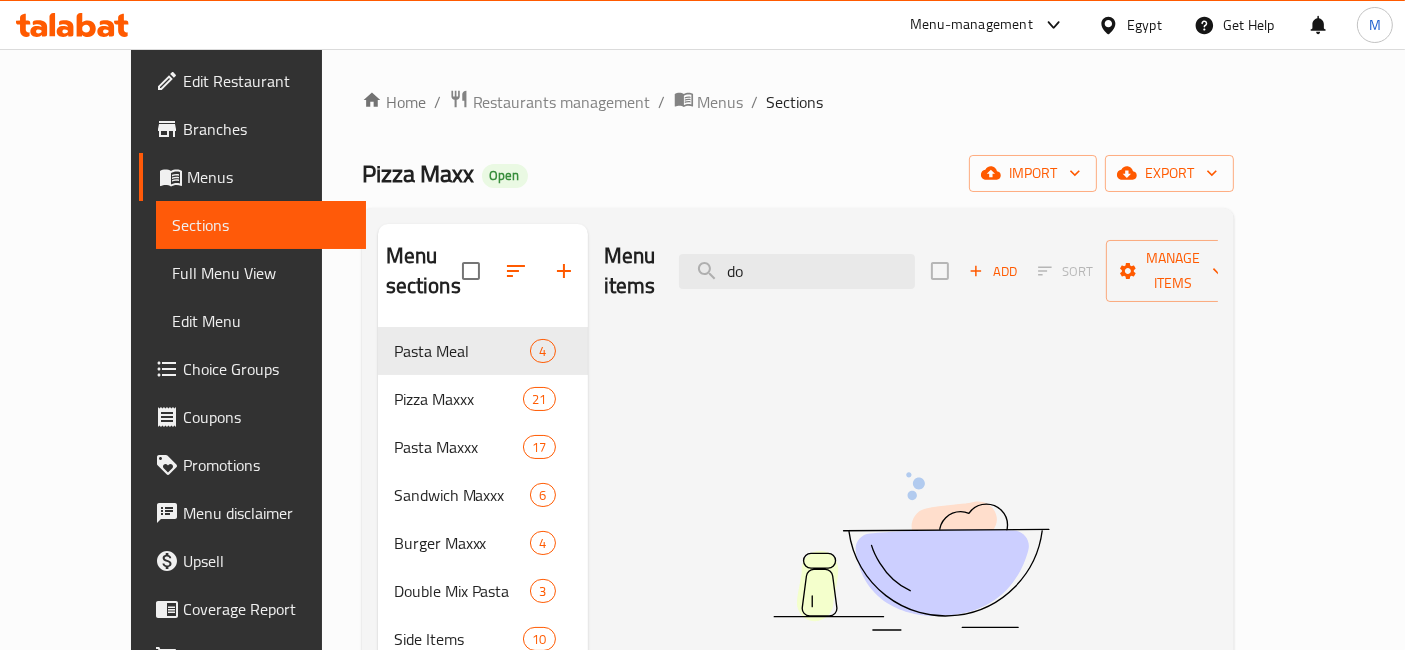 type on "d" 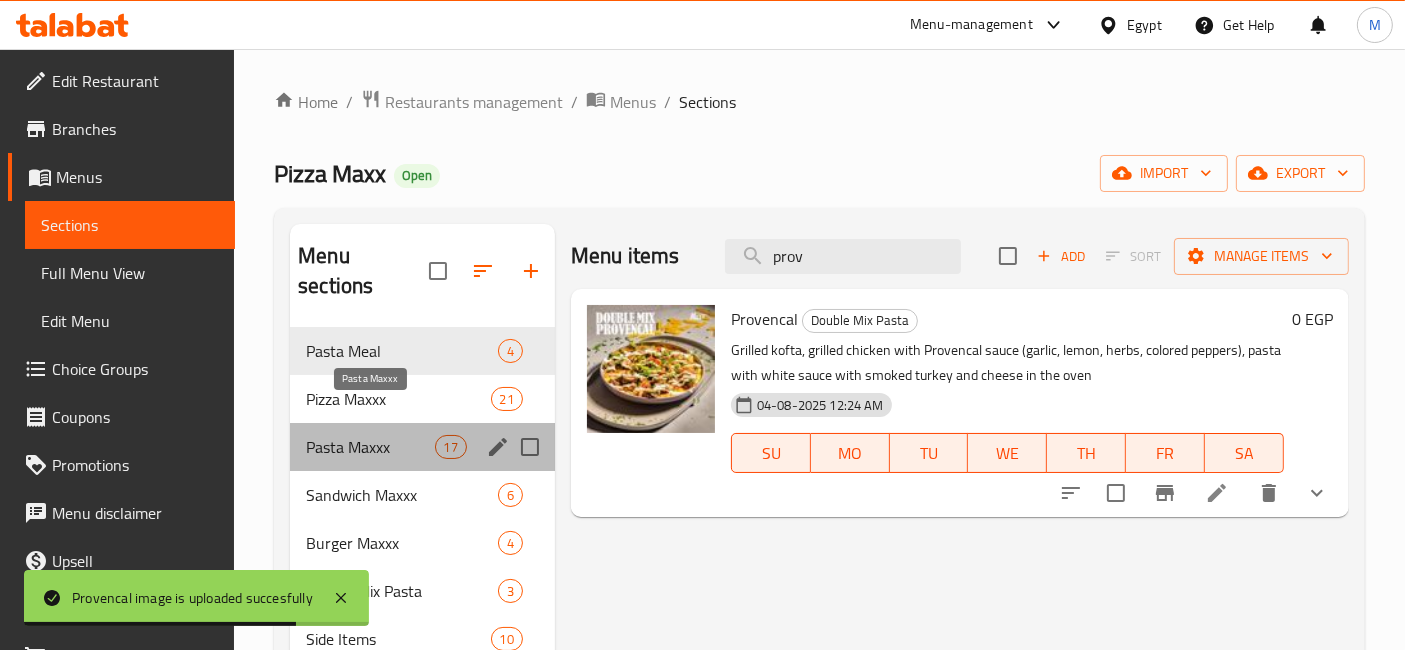 click on "Pasta Maxxx" at bounding box center (370, 447) 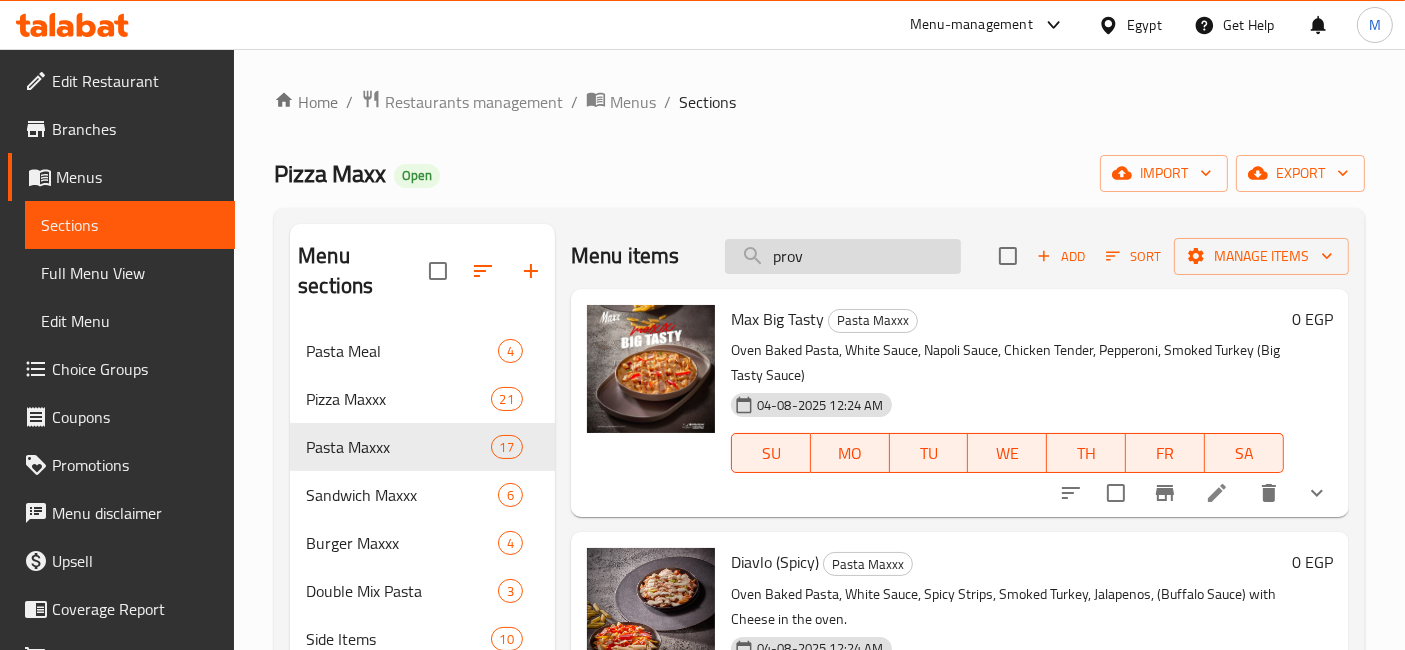 click on "prov" at bounding box center [843, 256] 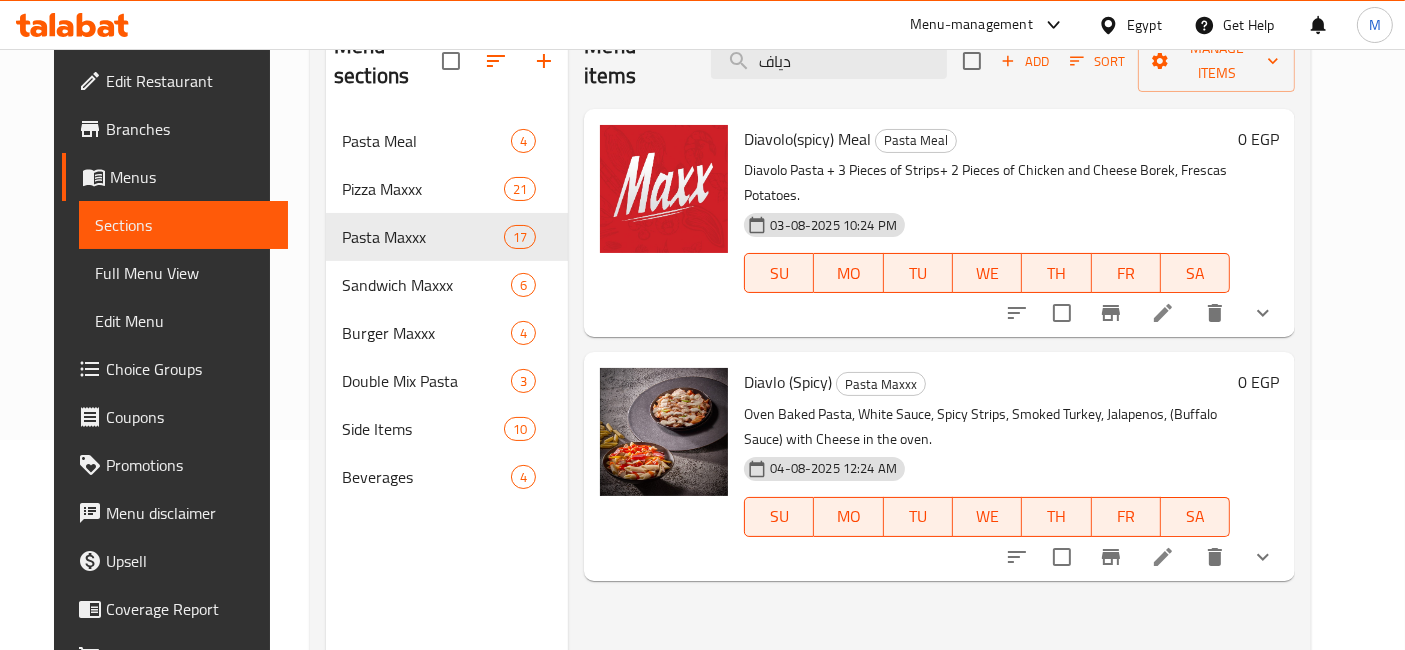 scroll, scrollTop: 211, scrollLeft: 0, axis: vertical 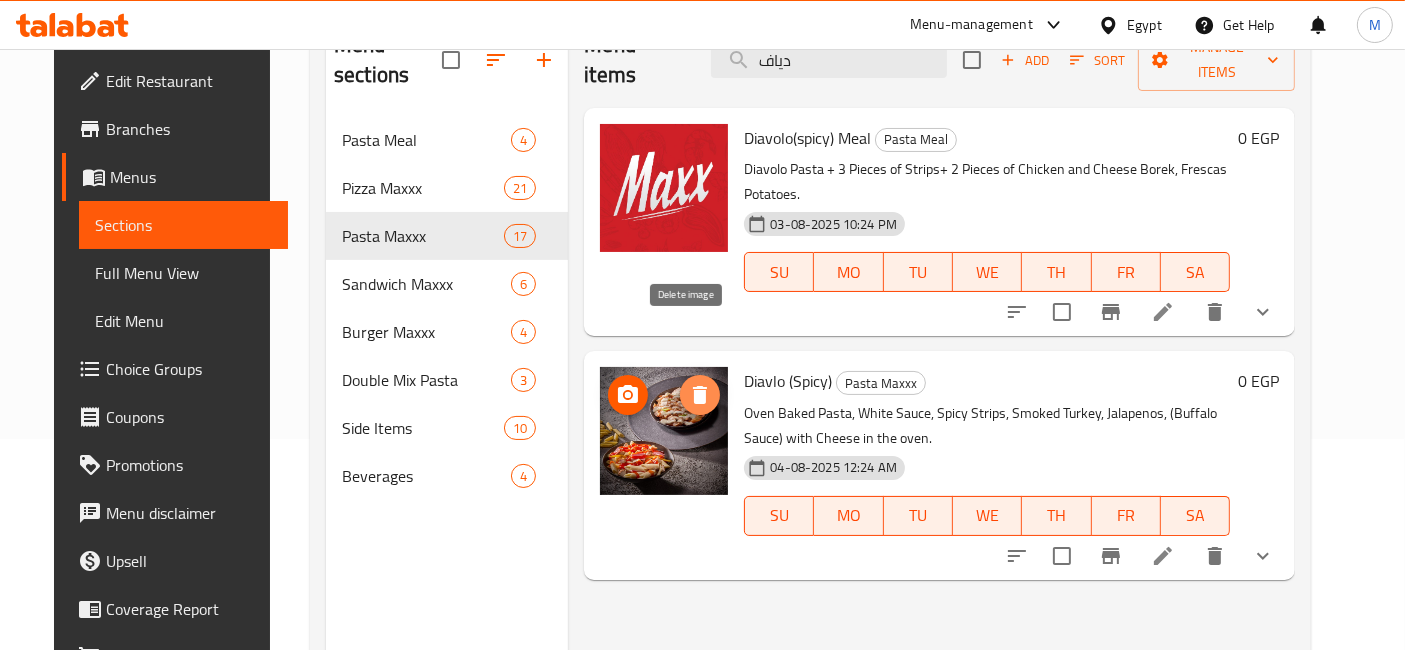 click at bounding box center (700, 395) 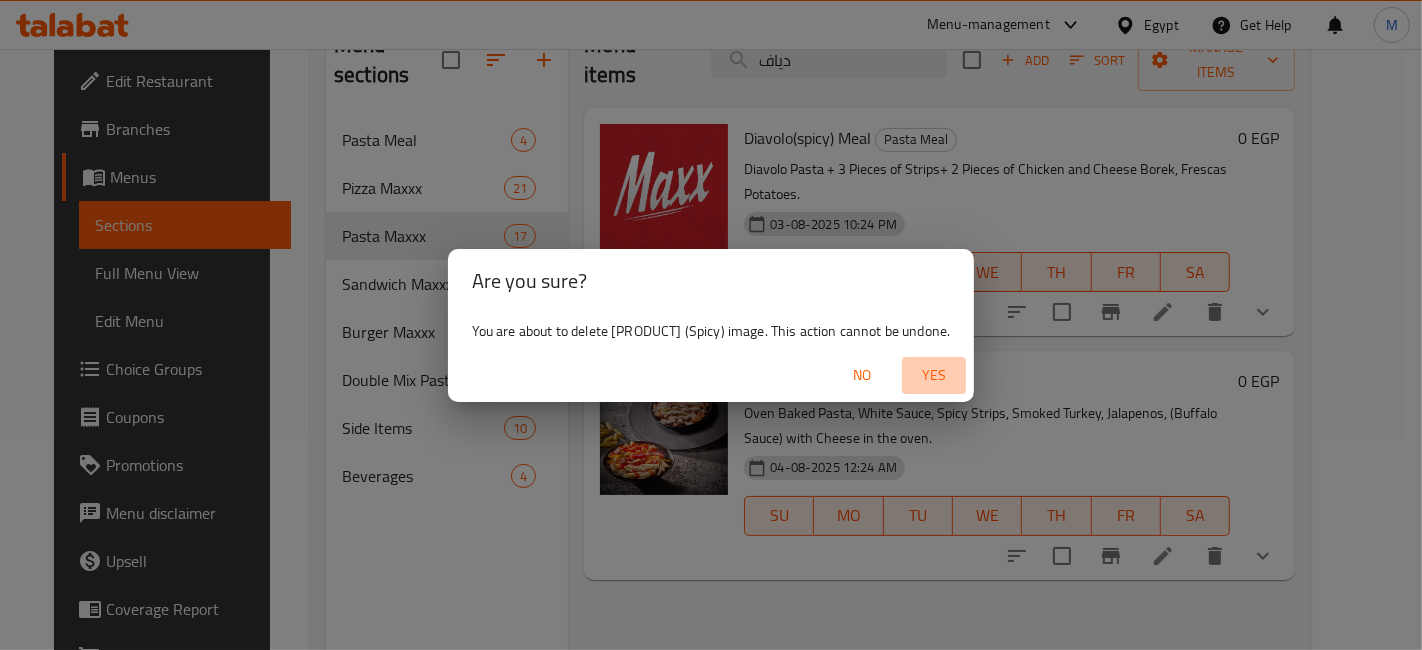 click on "Yes" at bounding box center [934, 375] 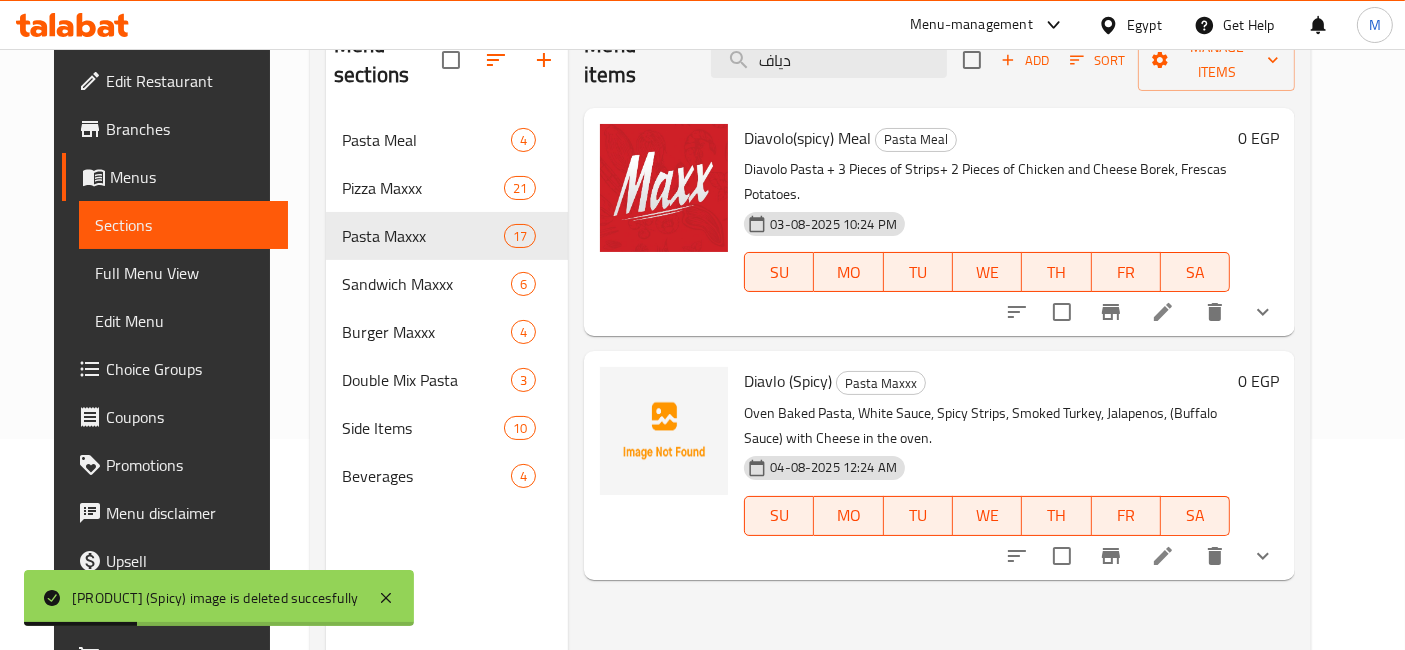scroll, scrollTop: 0, scrollLeft: 0, axis: both 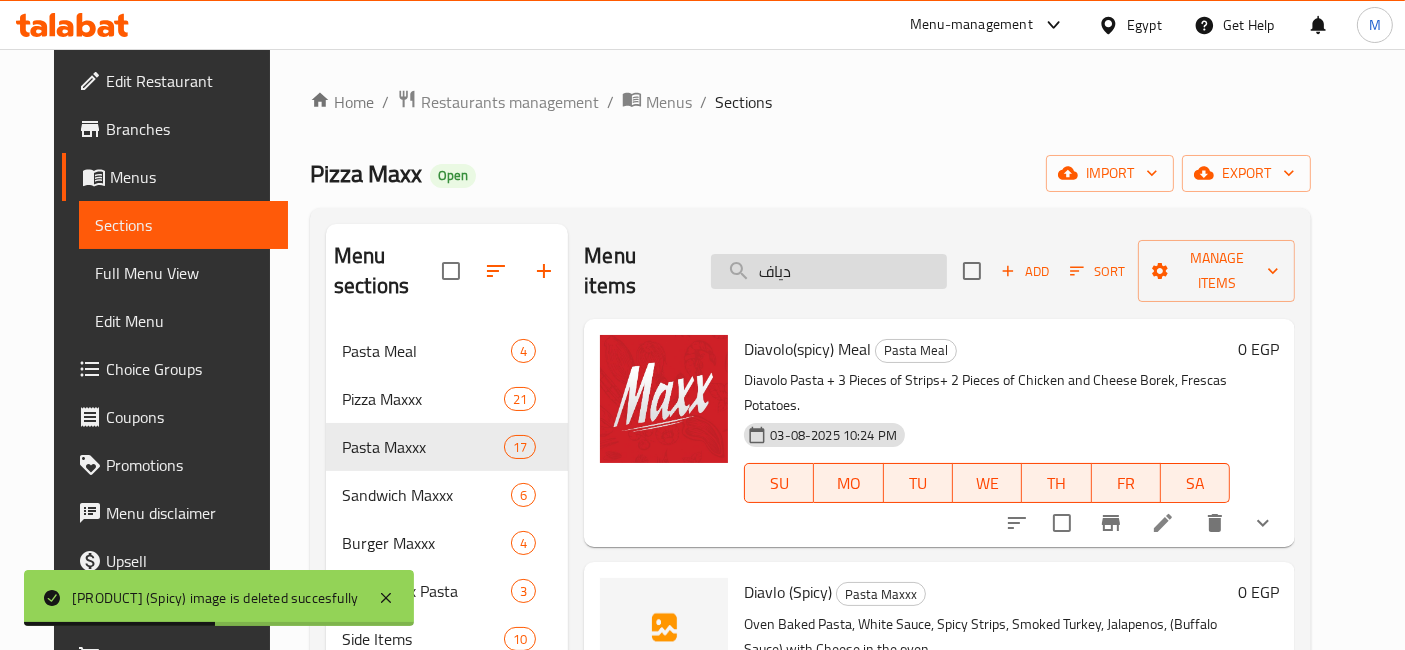 click on "دياف" at bounding box center [829, 271] 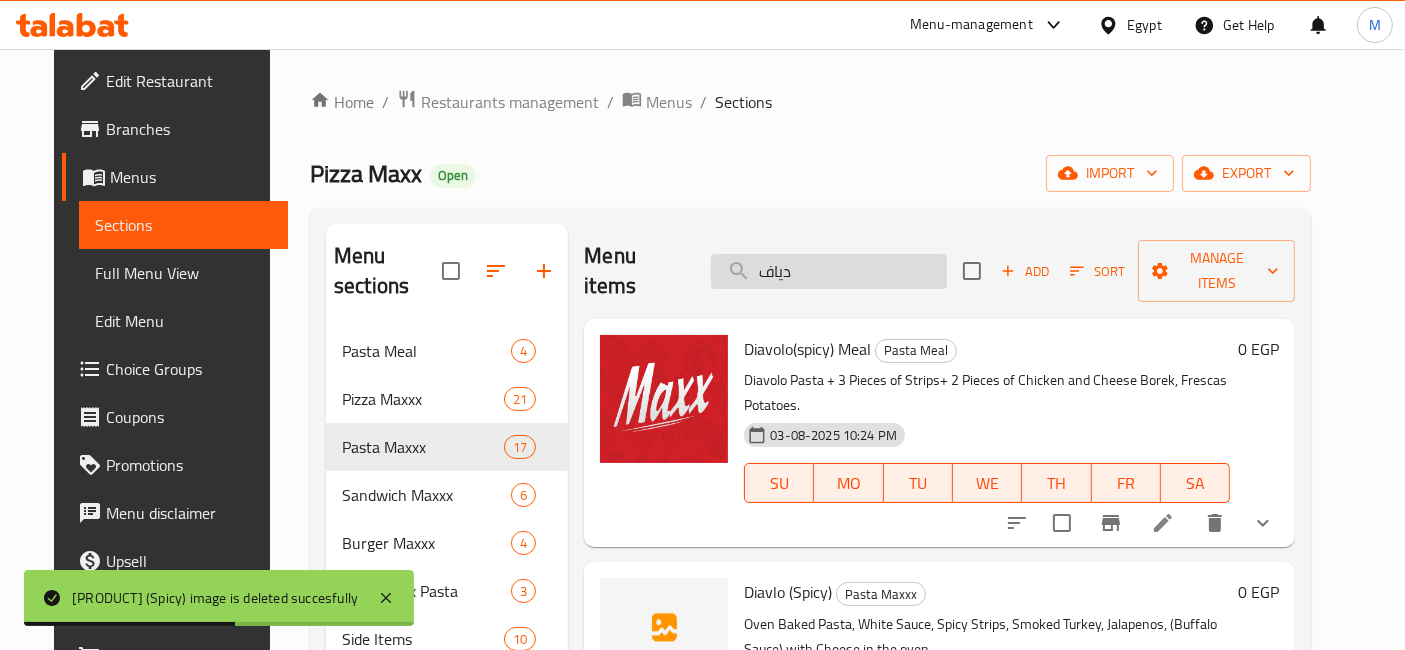 click on "دياف" at bounding box center (829, 271) 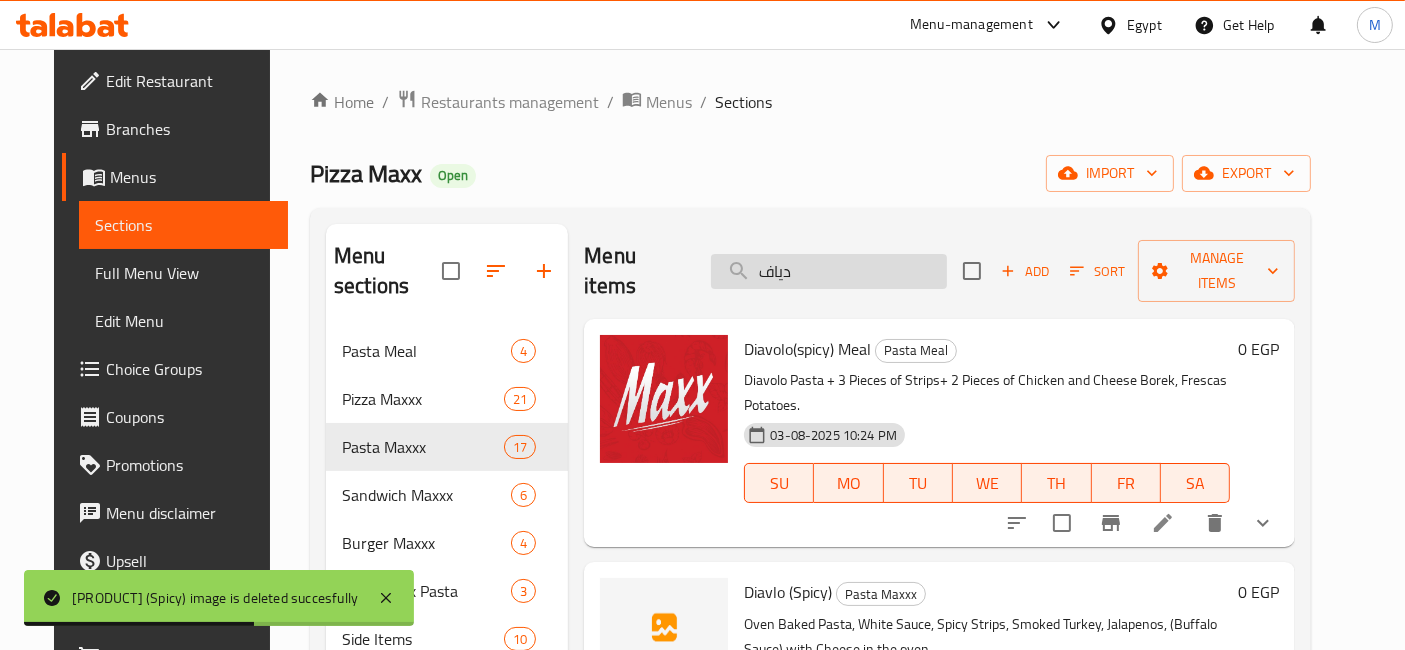 click on "دياف" at bounding box center (829, 271) 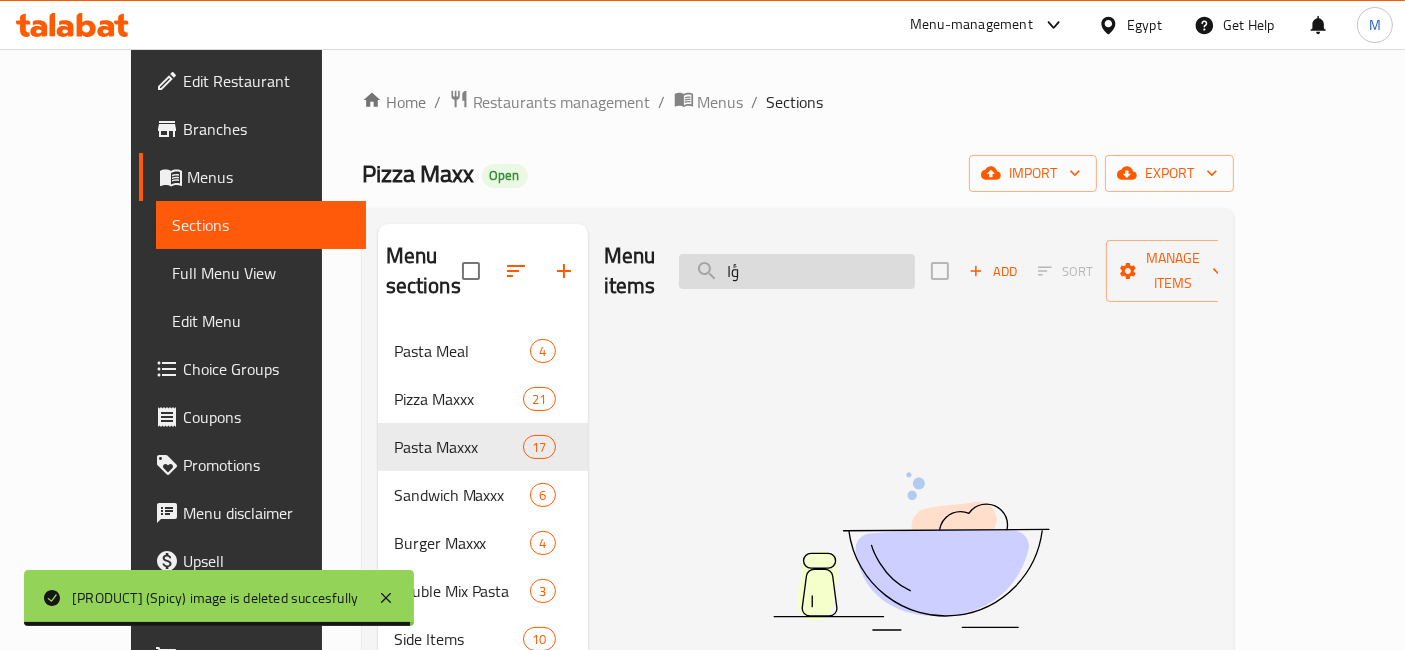 type on "ؤ" 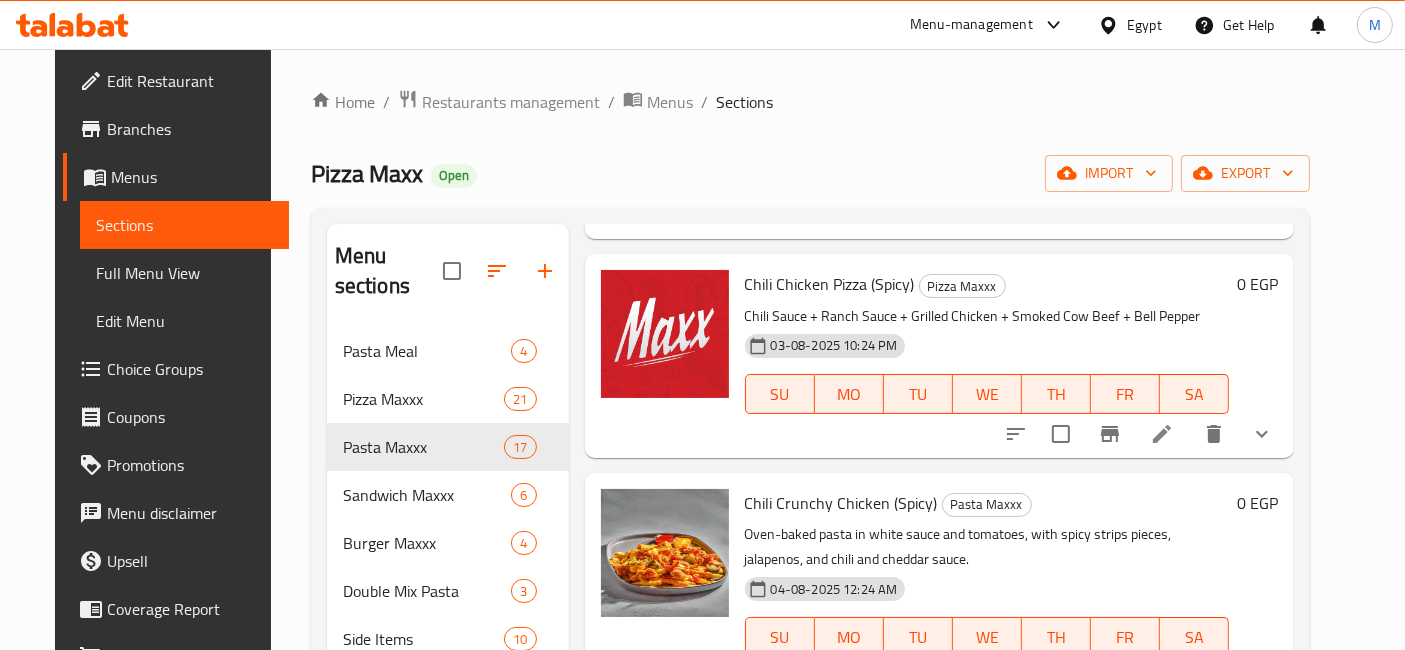 scroll, scrollTop: 334, scrollLeft: 0, axis: vertical 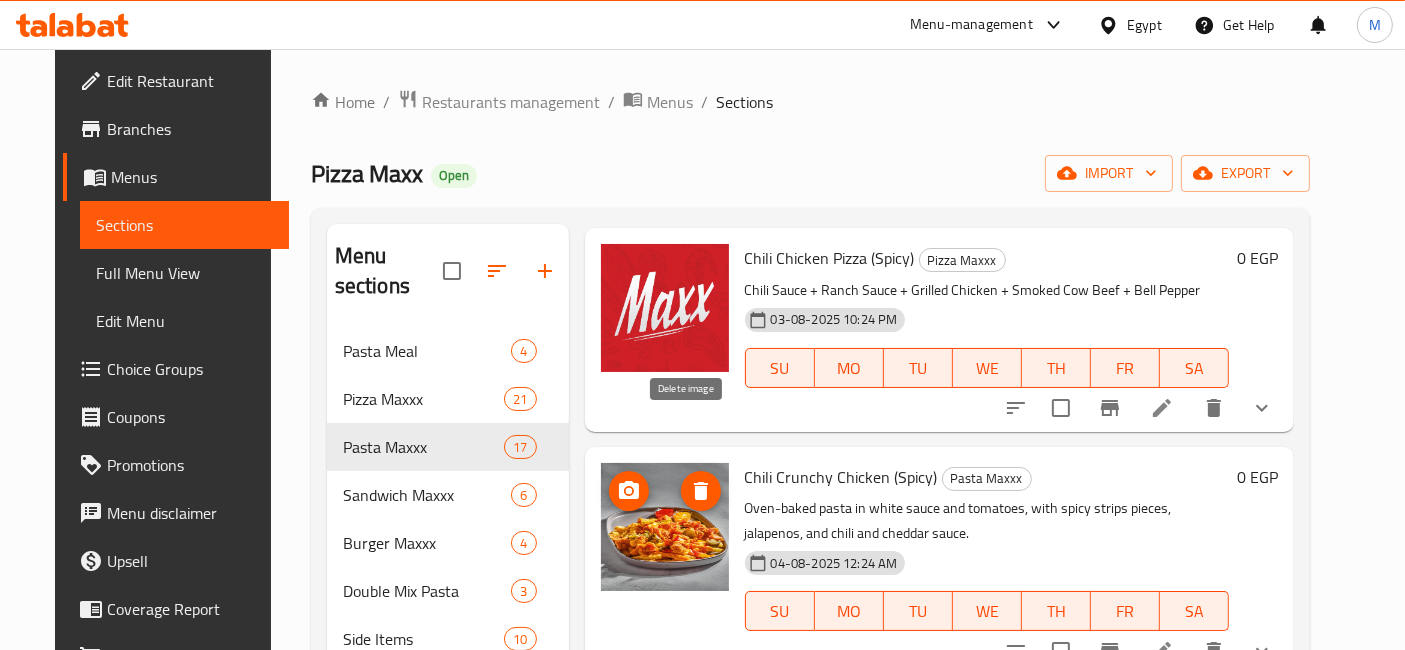 type on "تشيل" 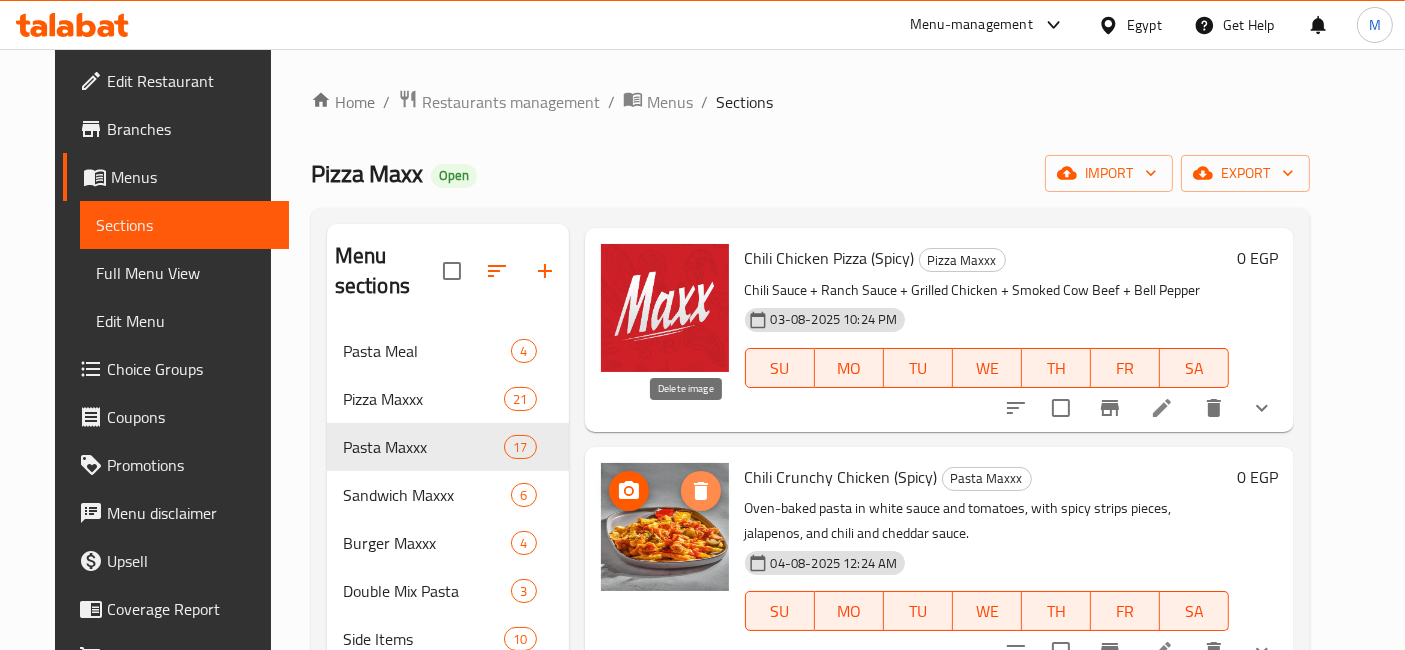 click 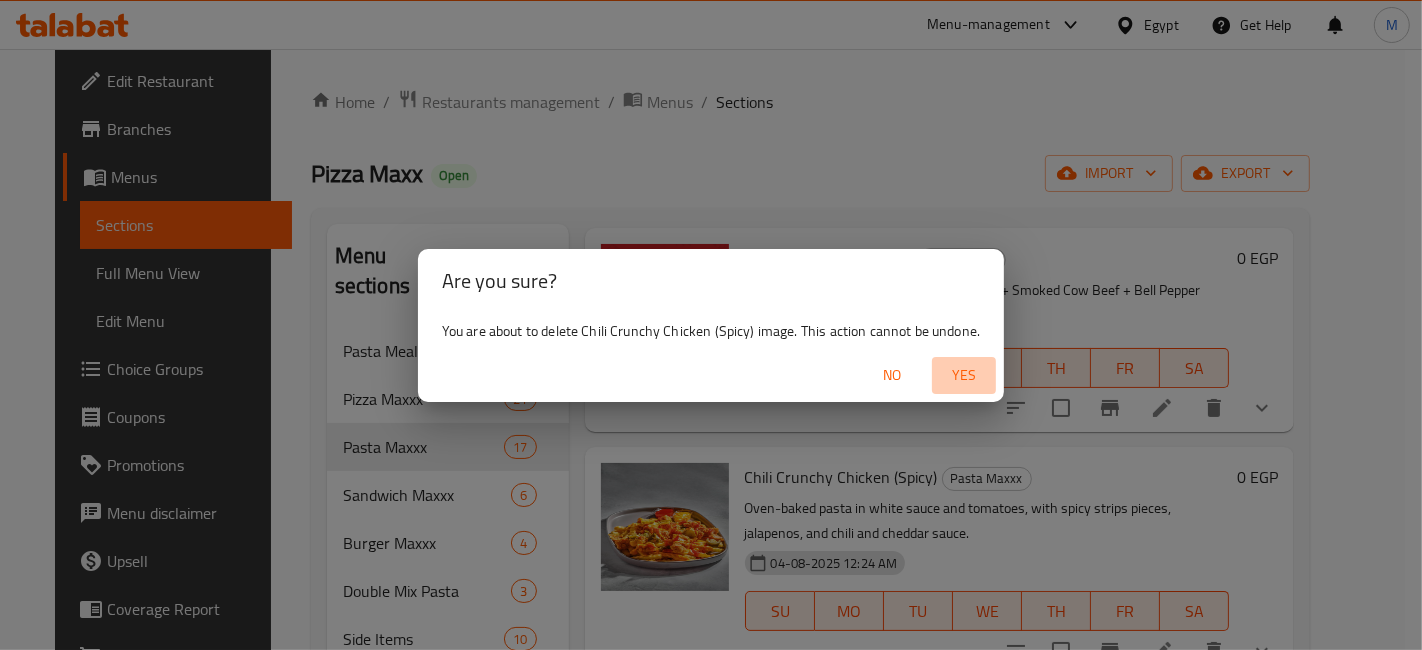 click on "Yes" at bounding box center (964, 375) 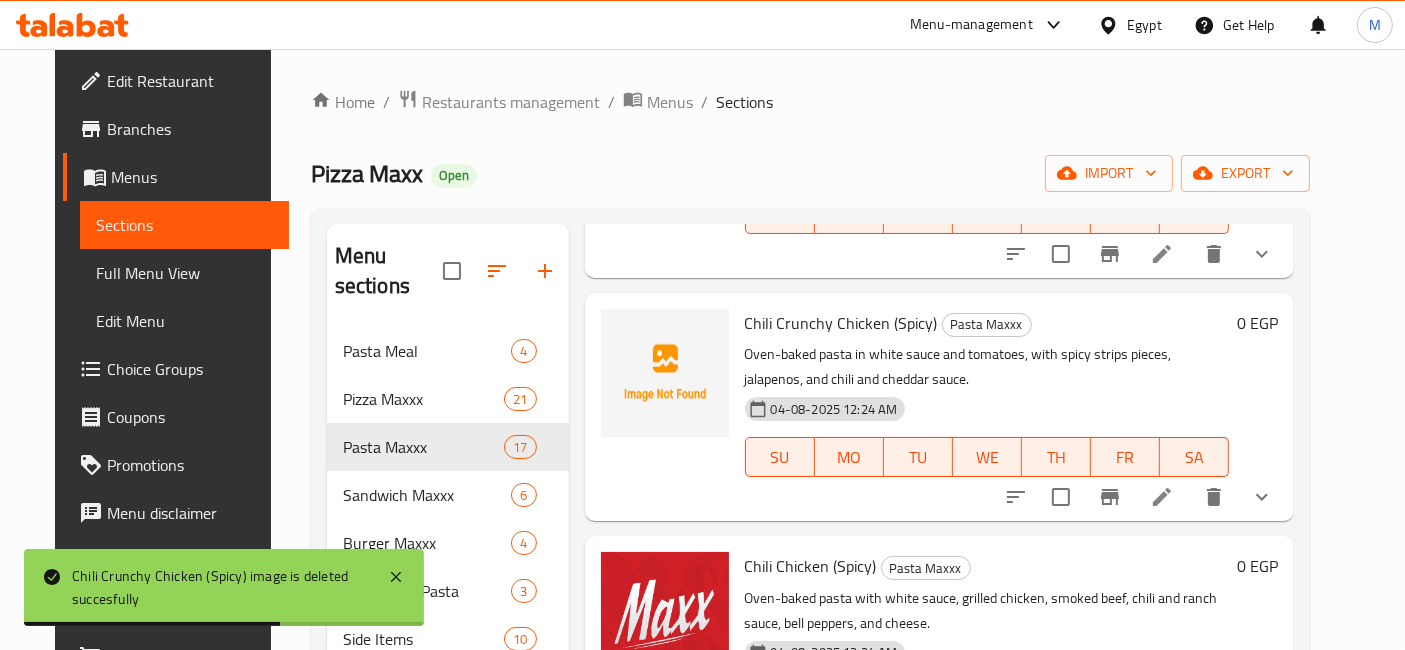 scroll, scrollTop: 492, scrollLeft: 0, axis: vertical 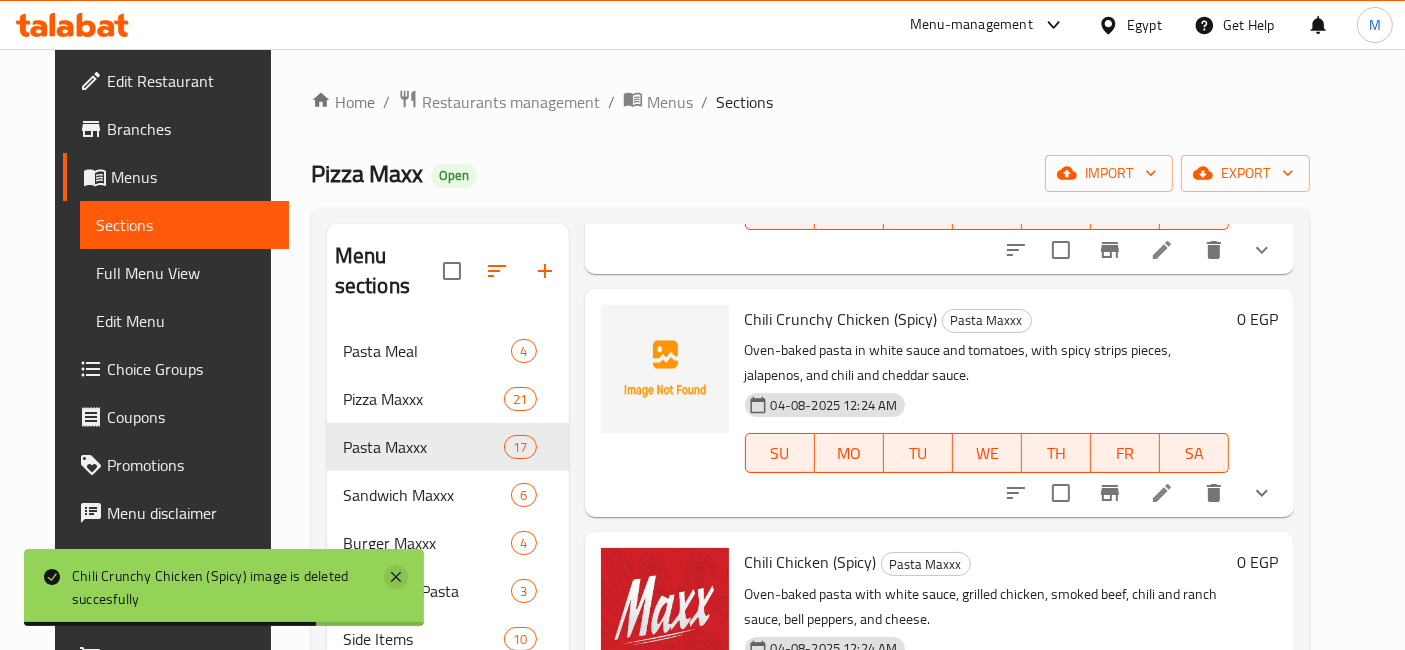 click 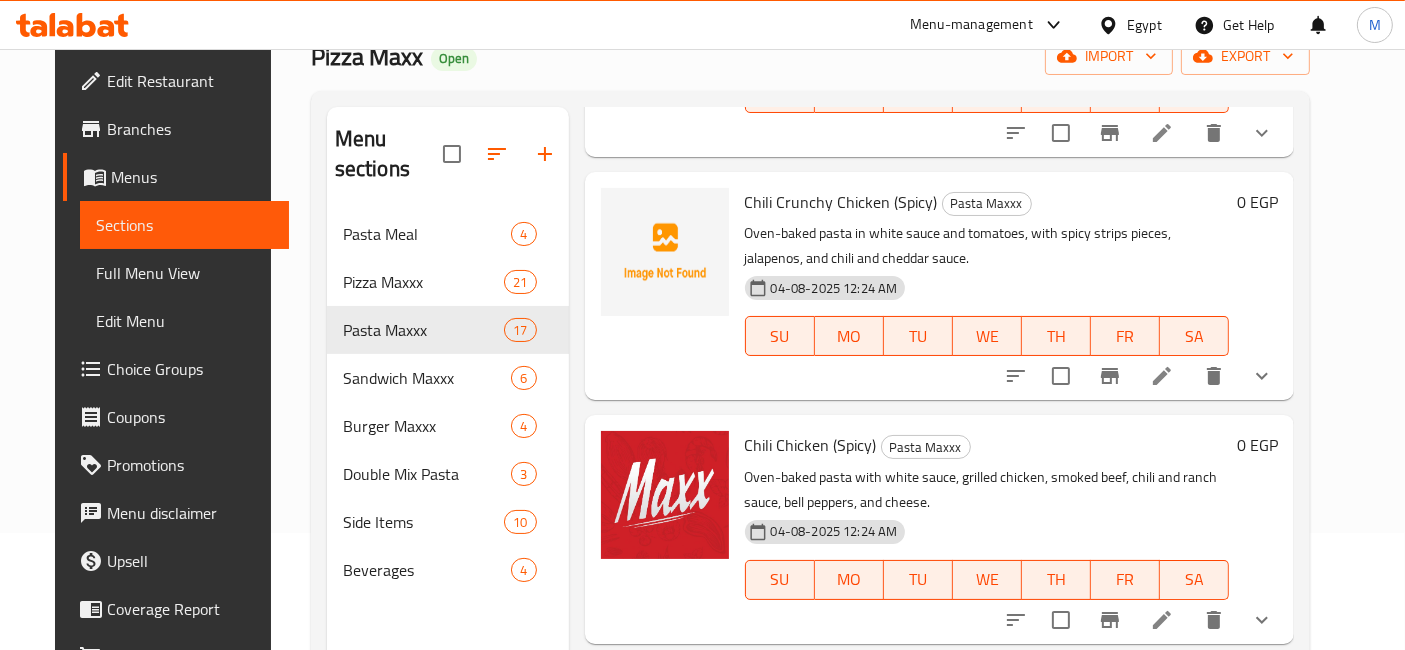 scroll, scrollTop: 120, scrollLeft: 0, axis: vertical 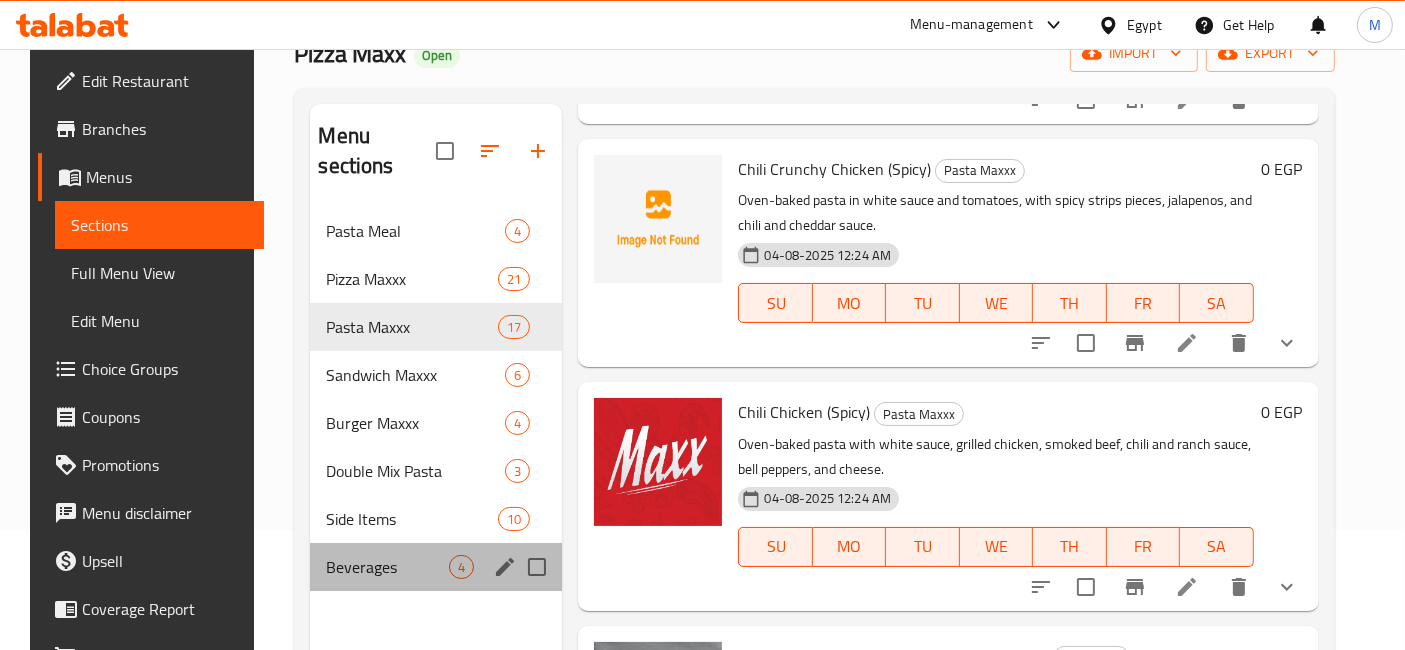 click on "Beverages 4" at bounding box center (436, 567) 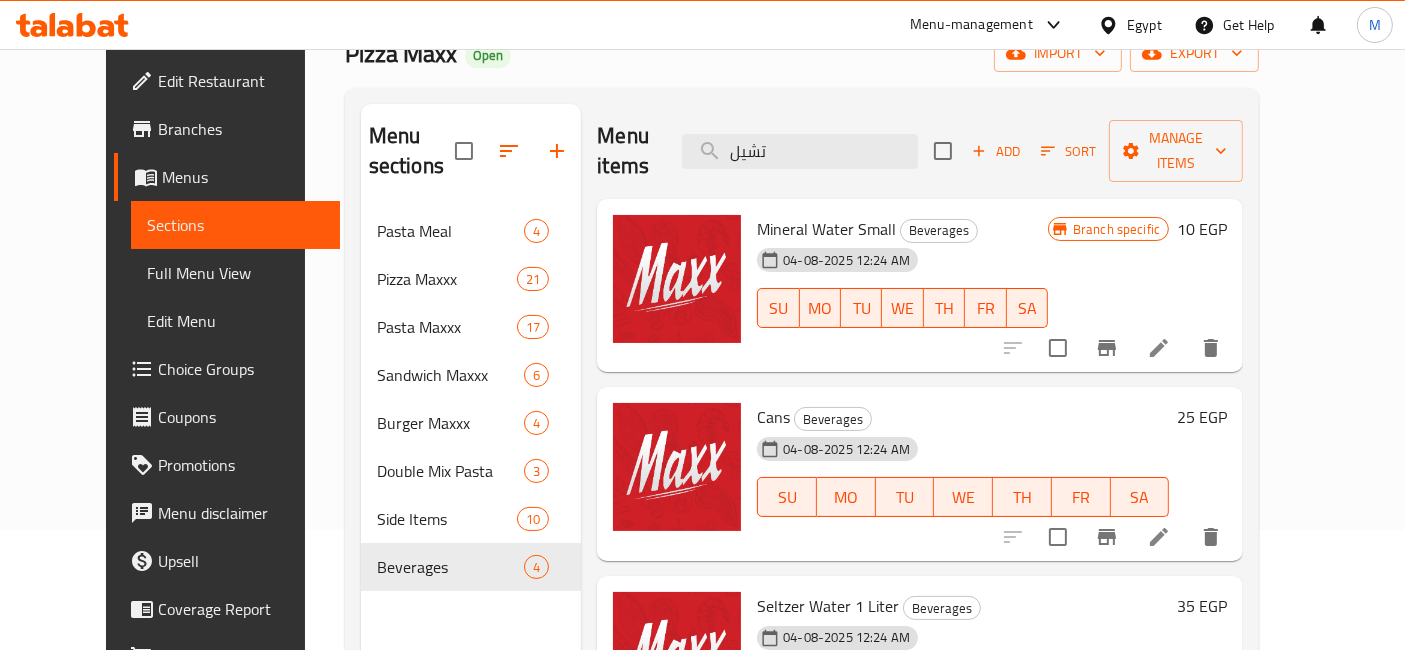 scroll, scrollTop: 153, scrollLeft: 0, axis: vertical 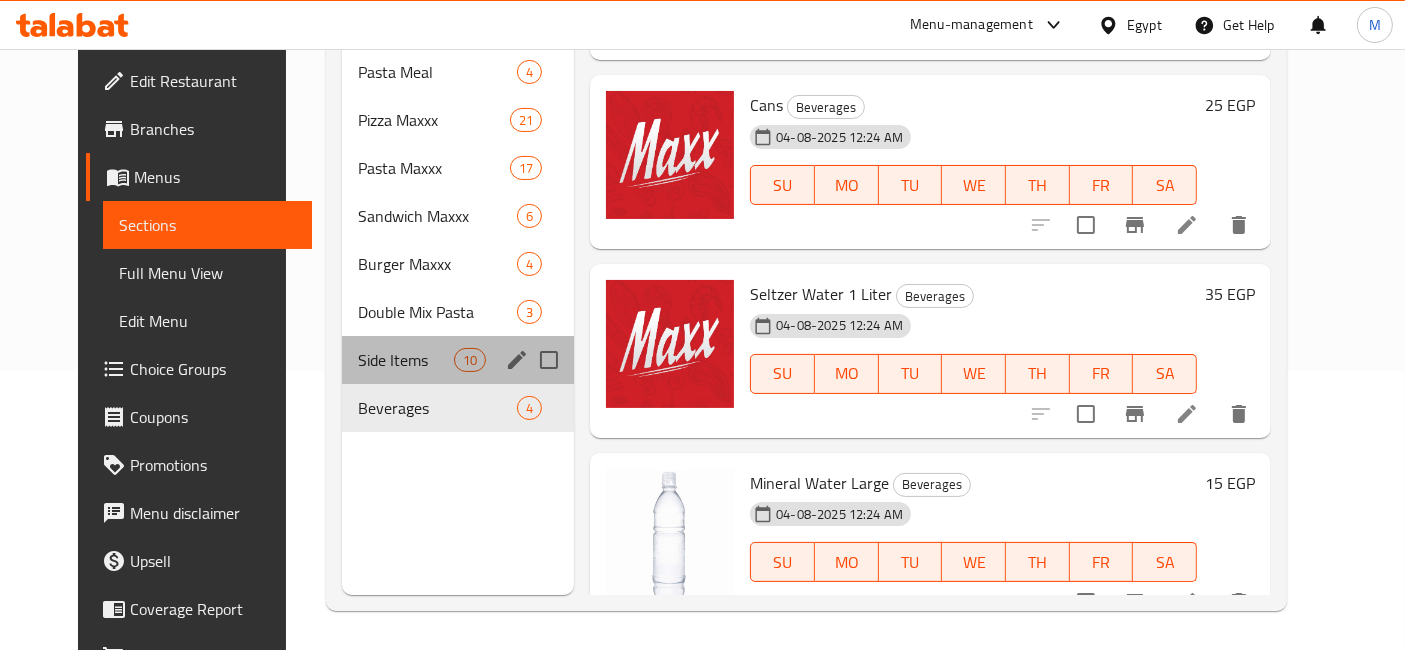 click on "Side Items 10" at bounding box center (458, 360) 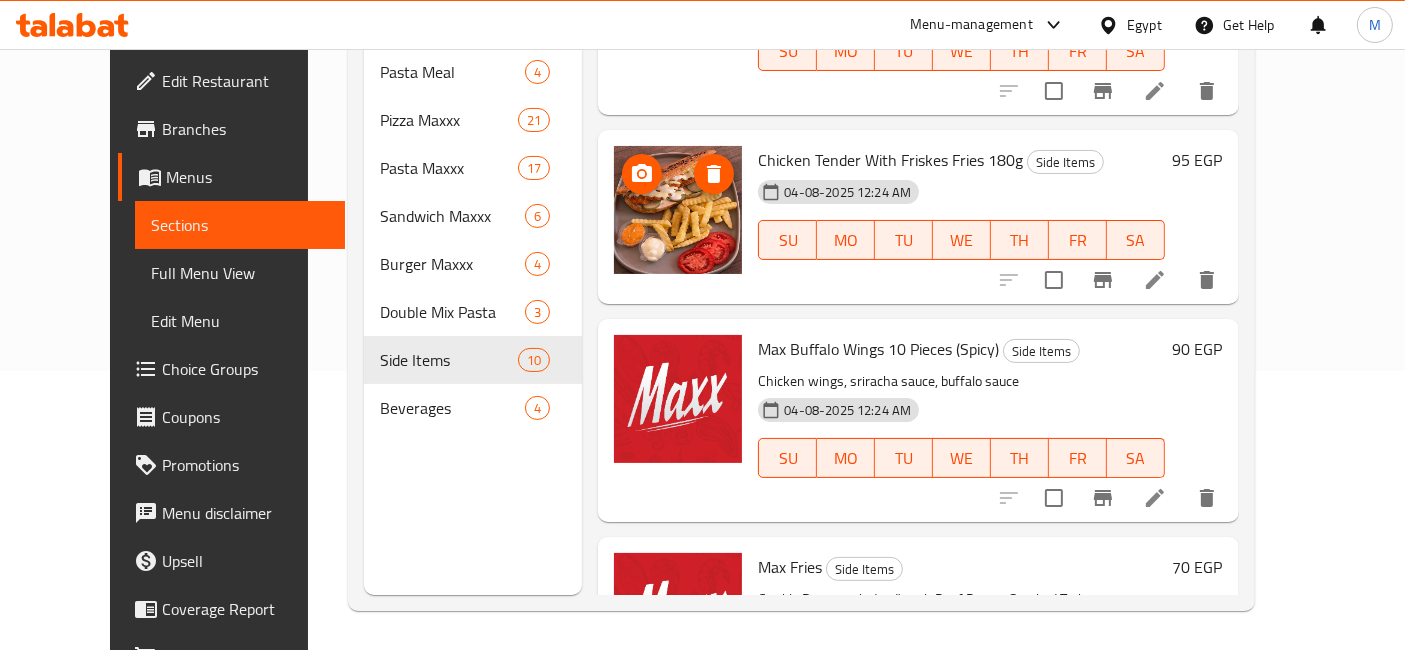 scroll, scrollTop: 0, scrollLeft: 0, axis: both 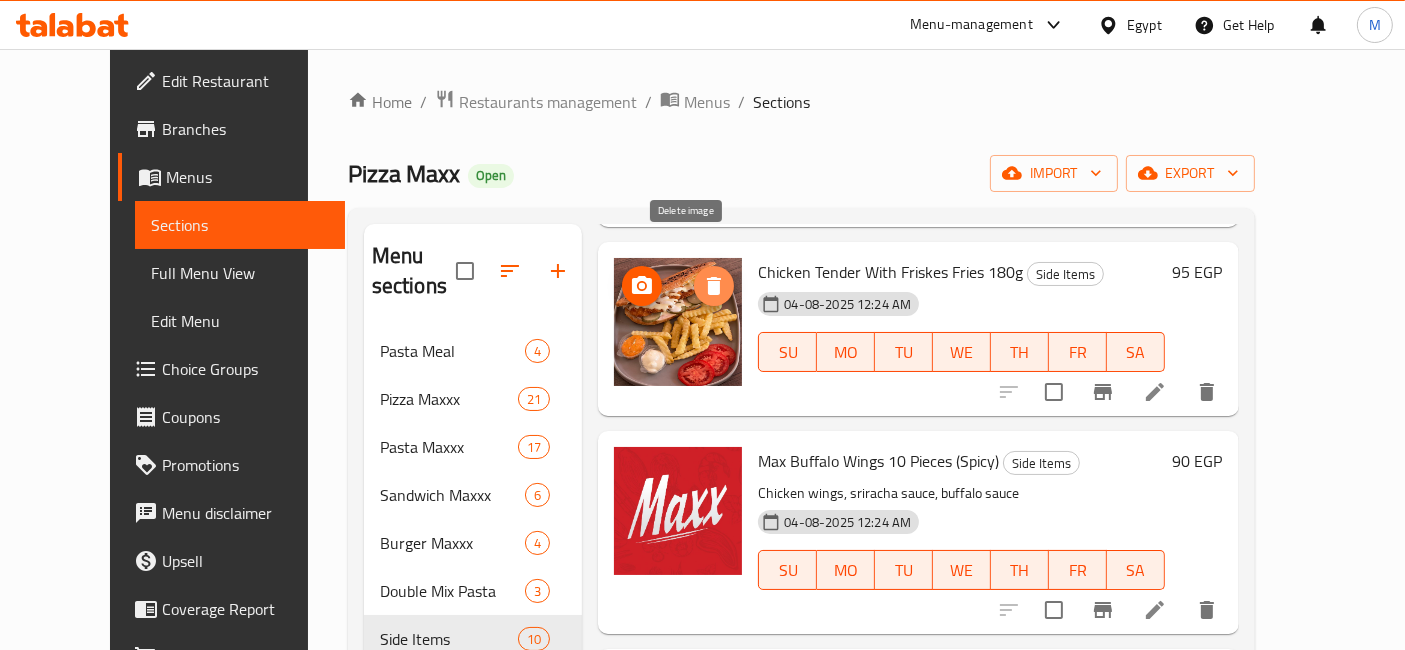 click 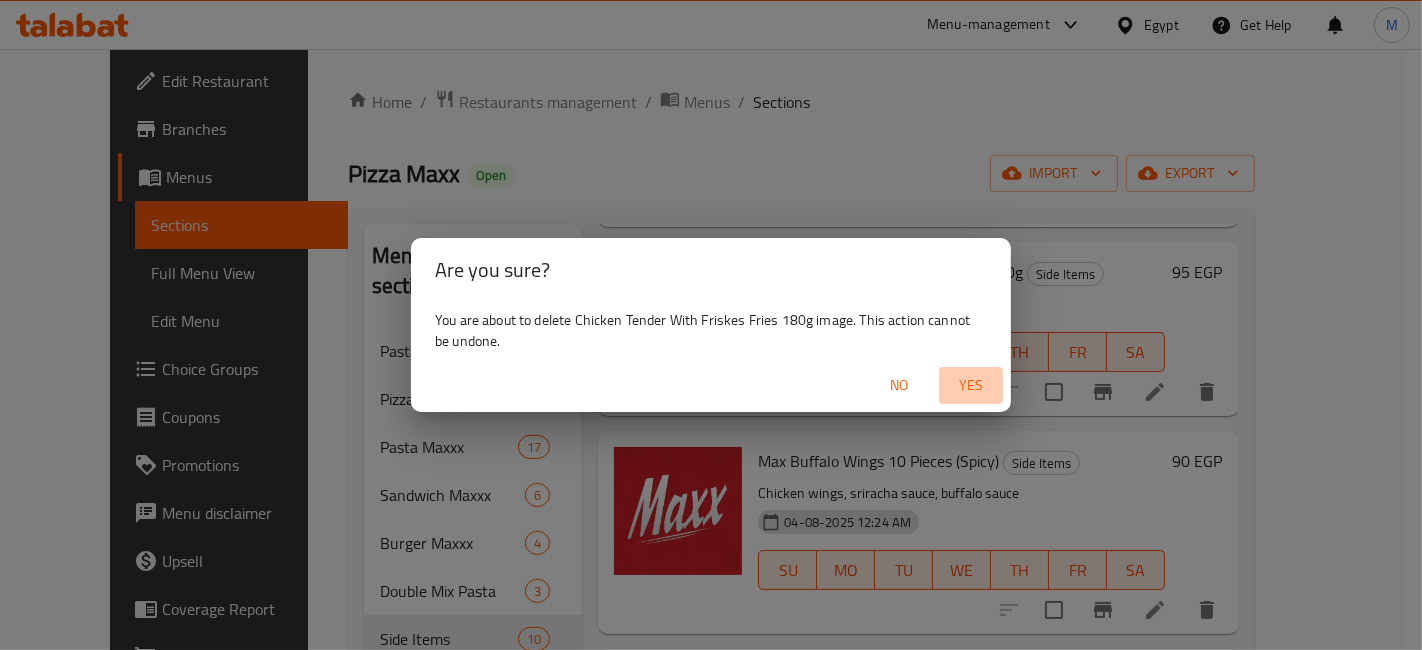 click on "Yes" at bounding box center [971, 385] 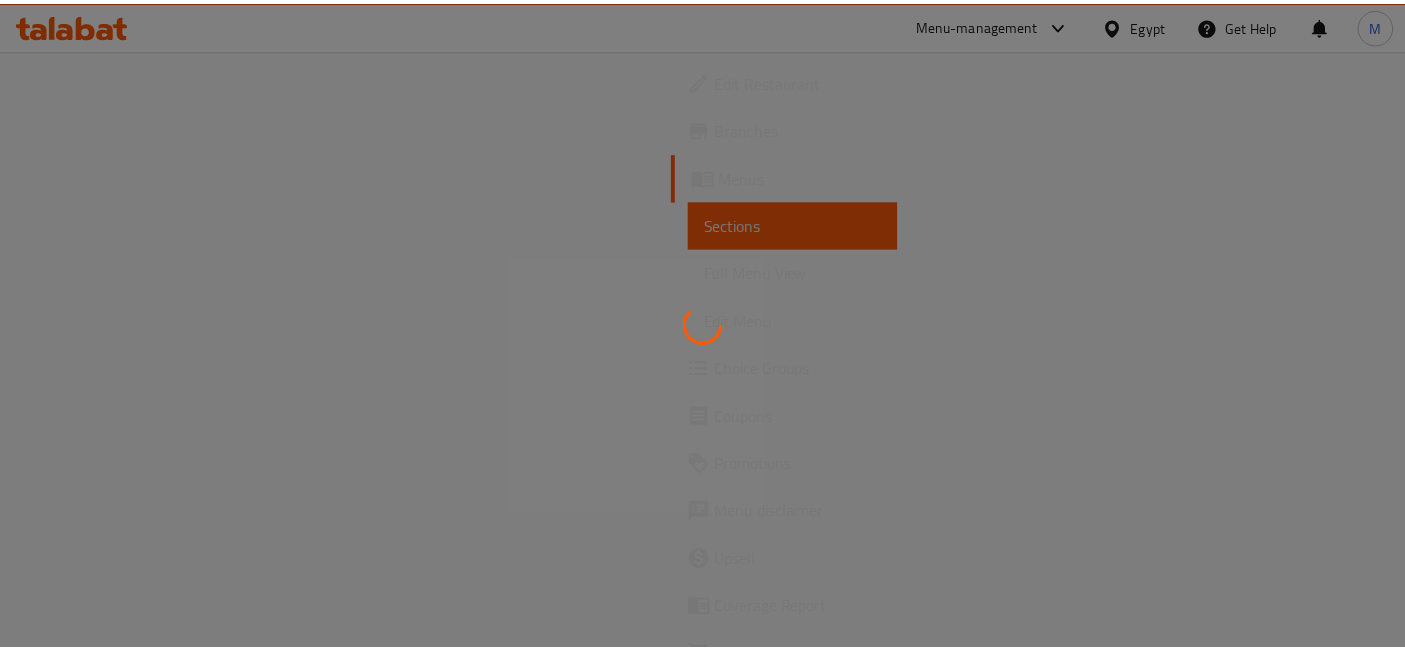 scroll, scrollTop: 0, scrollLeft: 0, axis: both 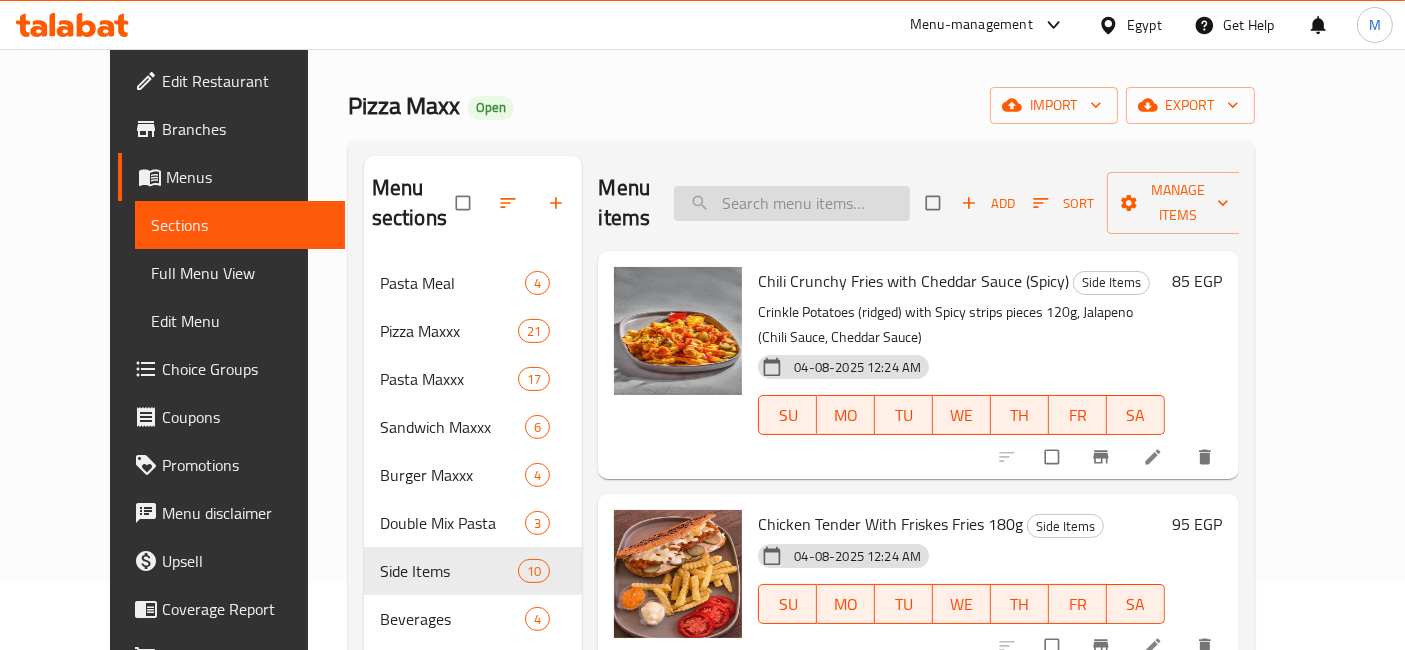 click at bounding box center (792, 203) 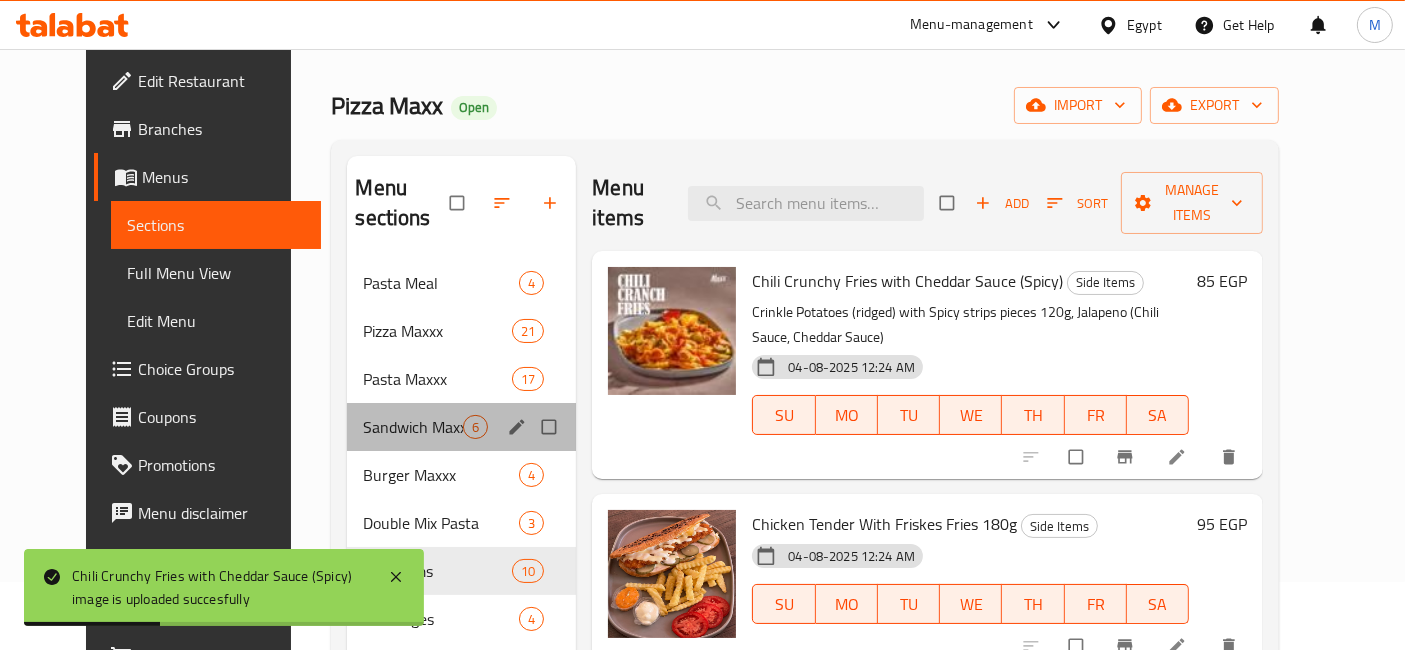 click on "Sandwich Maxxx 6" at bounding box center [461, 427] 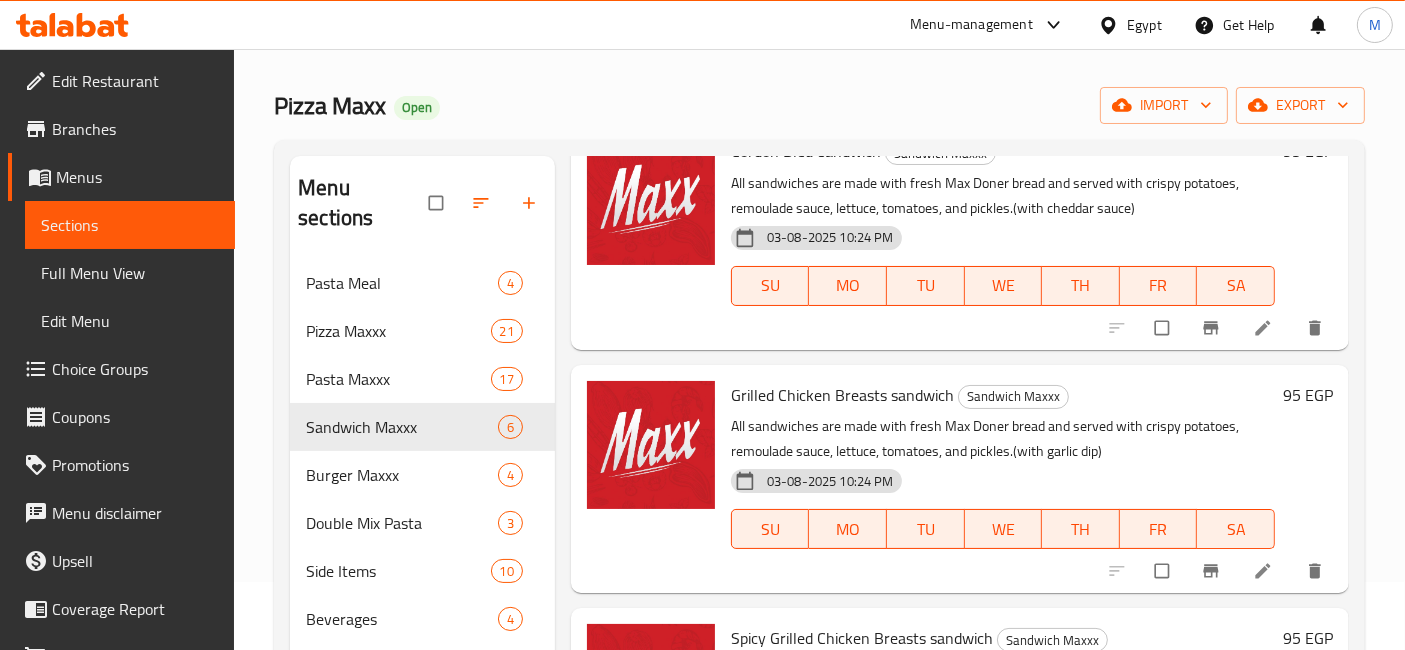 scroll, scrollTop: 831, scrollLeft: 0, axis: vertical 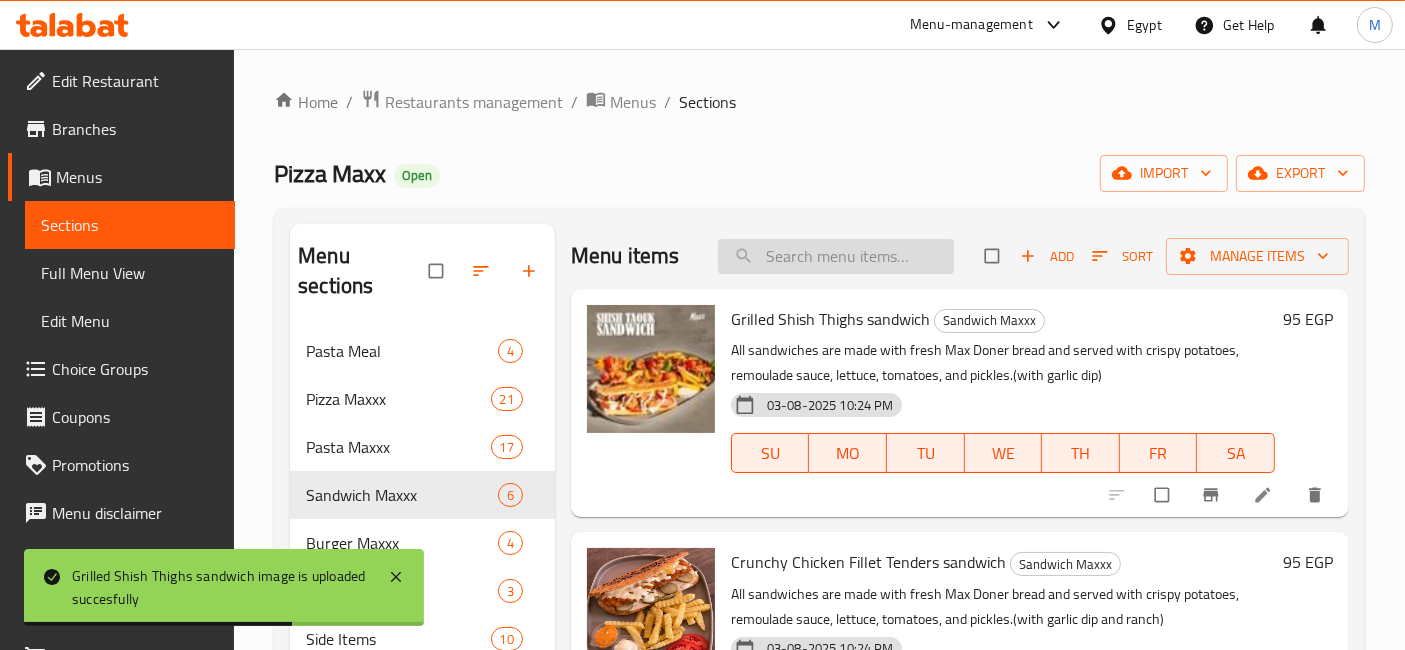 click at bounding box center (836, 256) 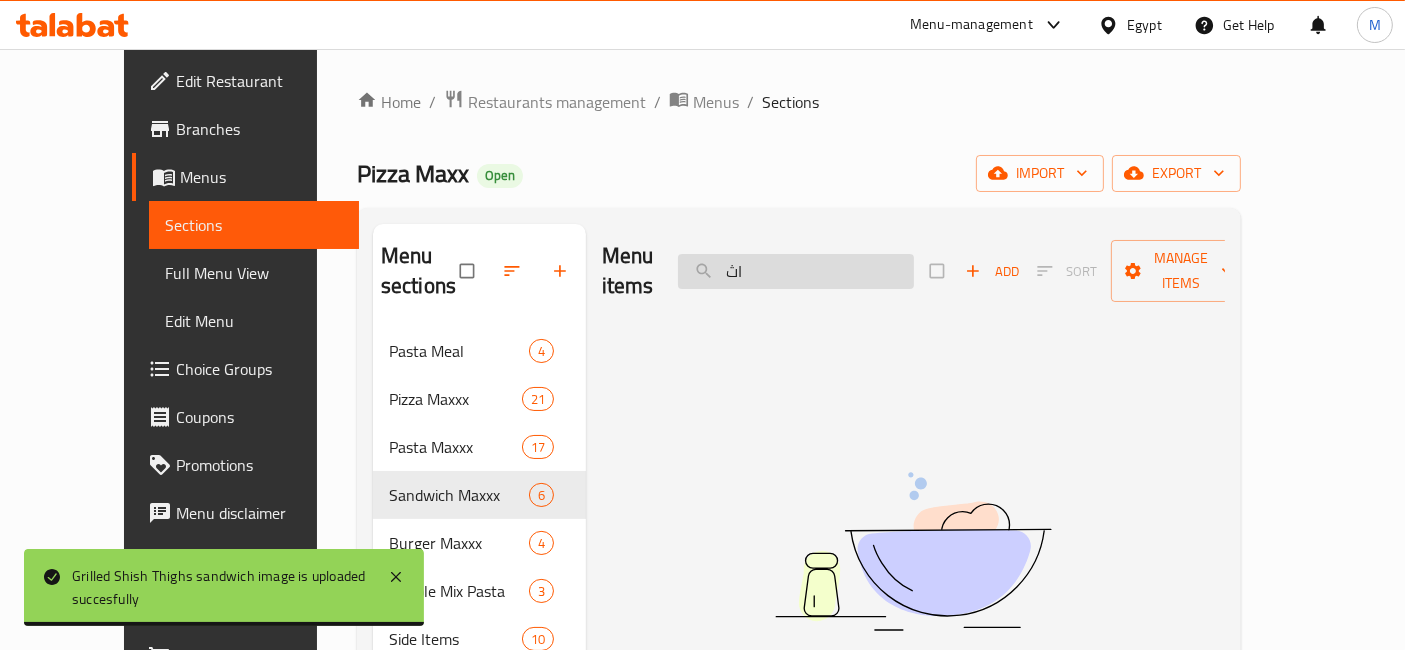 type on "ا" 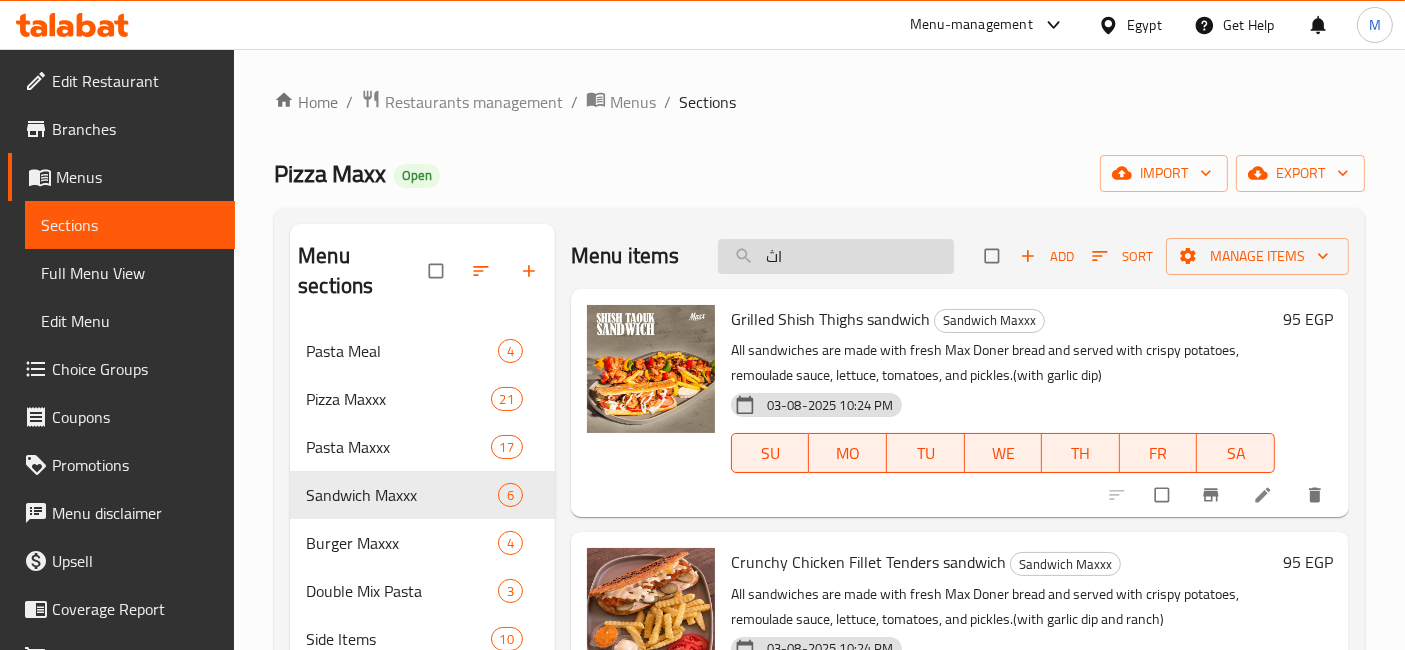 type on "ا" 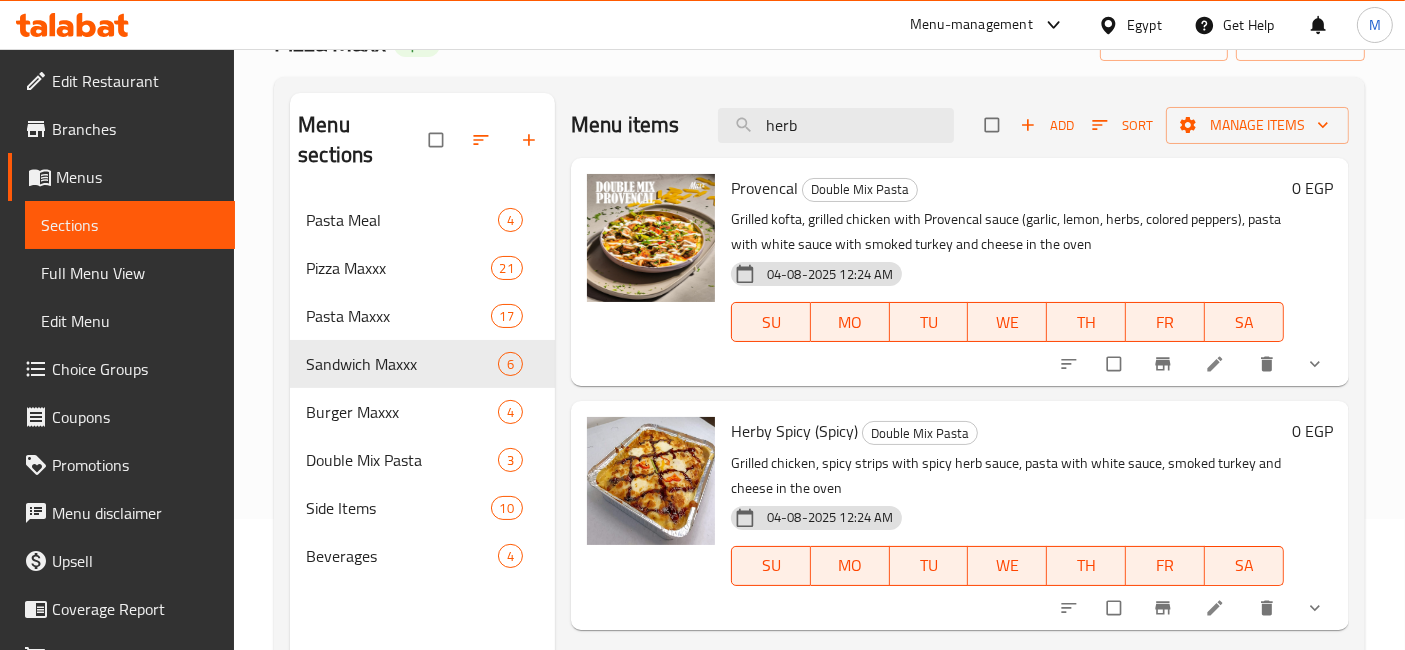 scroll, scrollTop: 133, scrollLeft: 0, axis: vertical 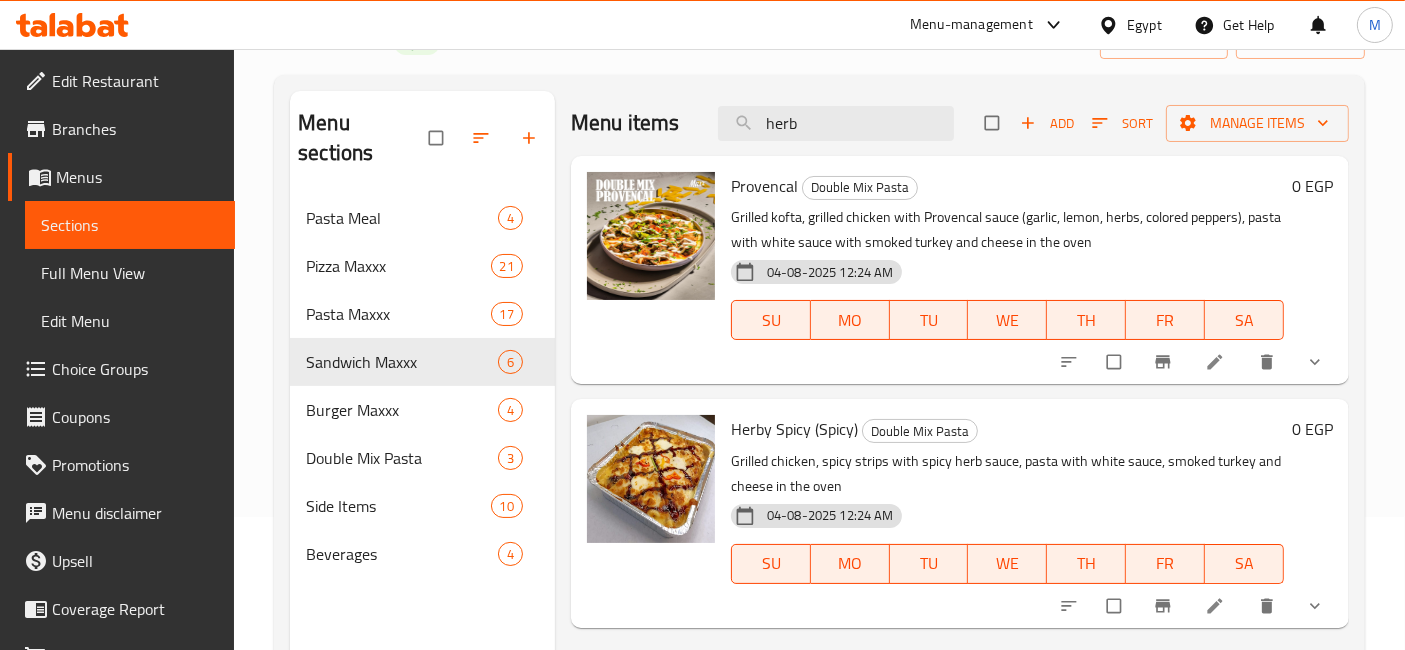 type on "herb" 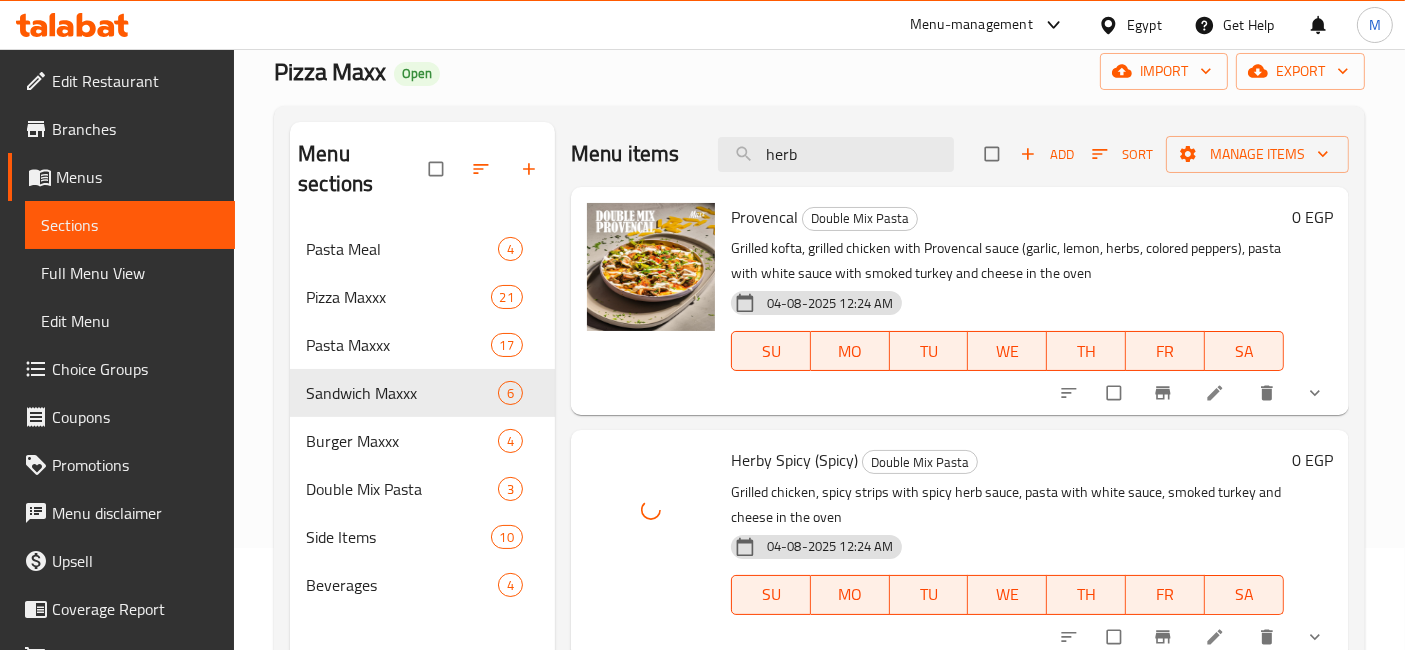 scroll, scrollTop: 91, scrollLeft: 0, axis: vertical 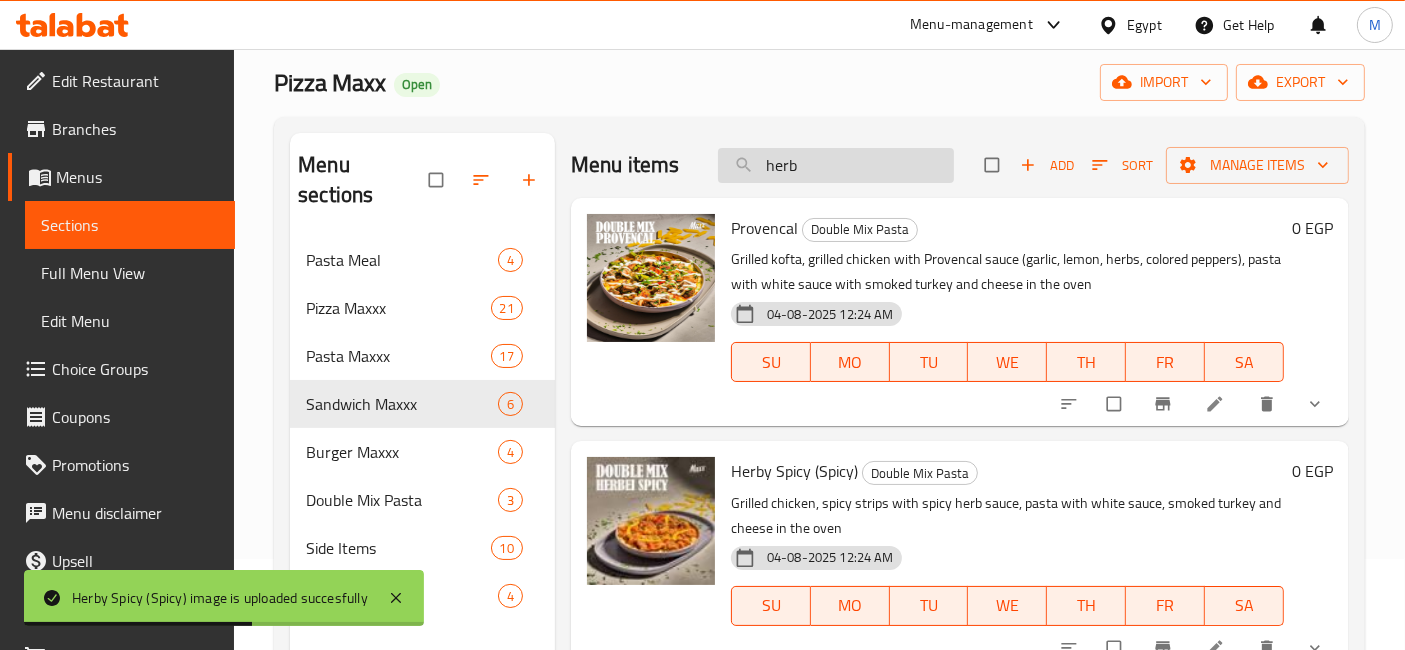 click on "herb" at bounding box center (836, 165) 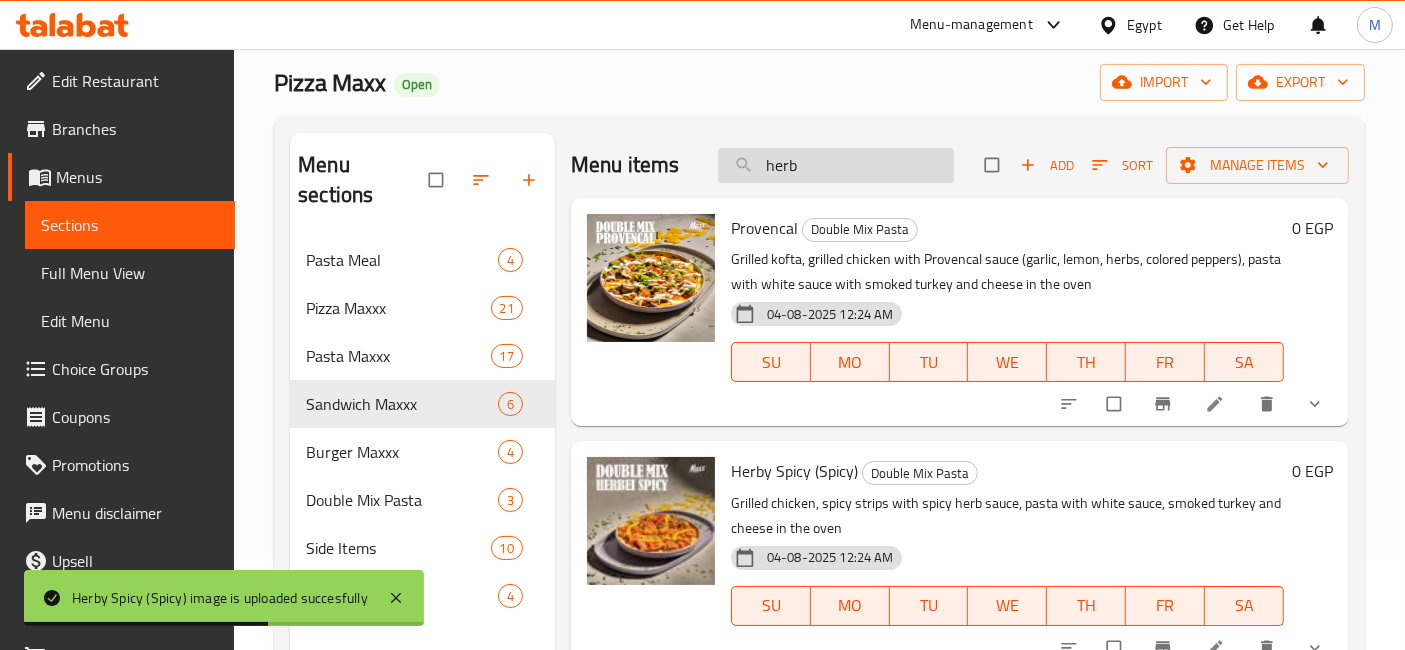 click on "herb" at bounding box center [836, 165] 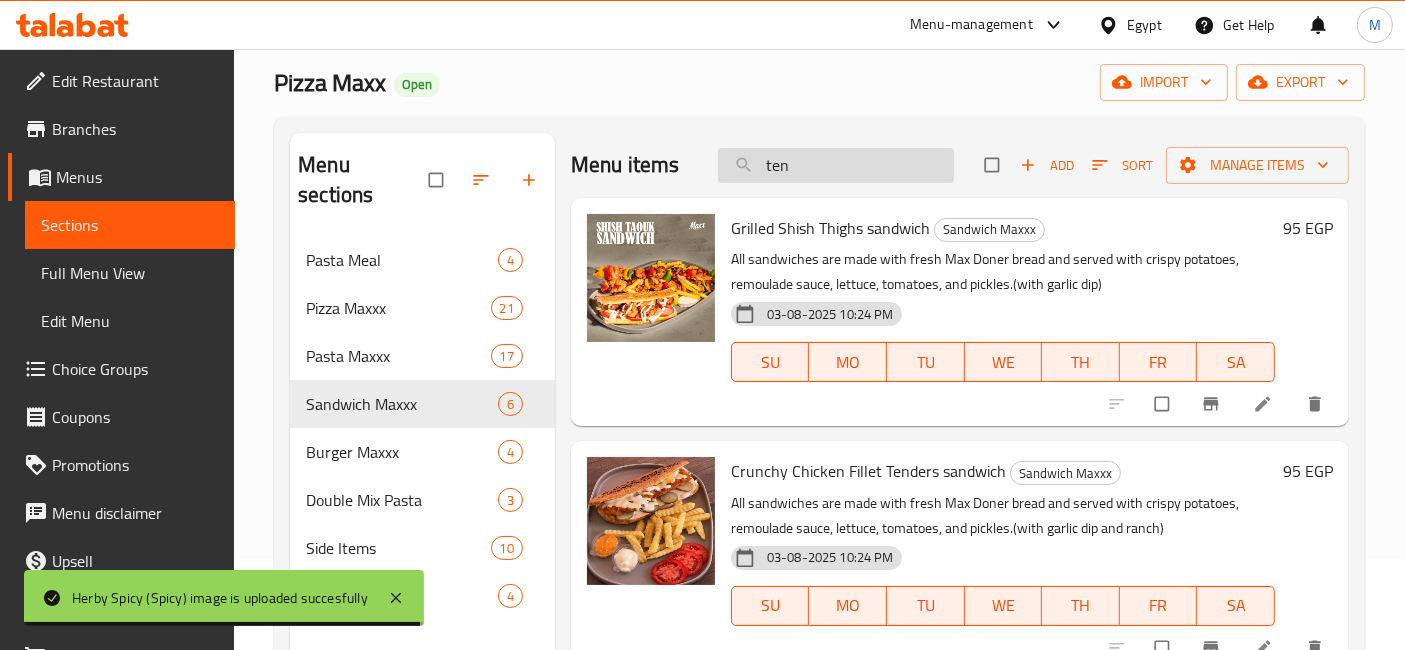type on "tend" 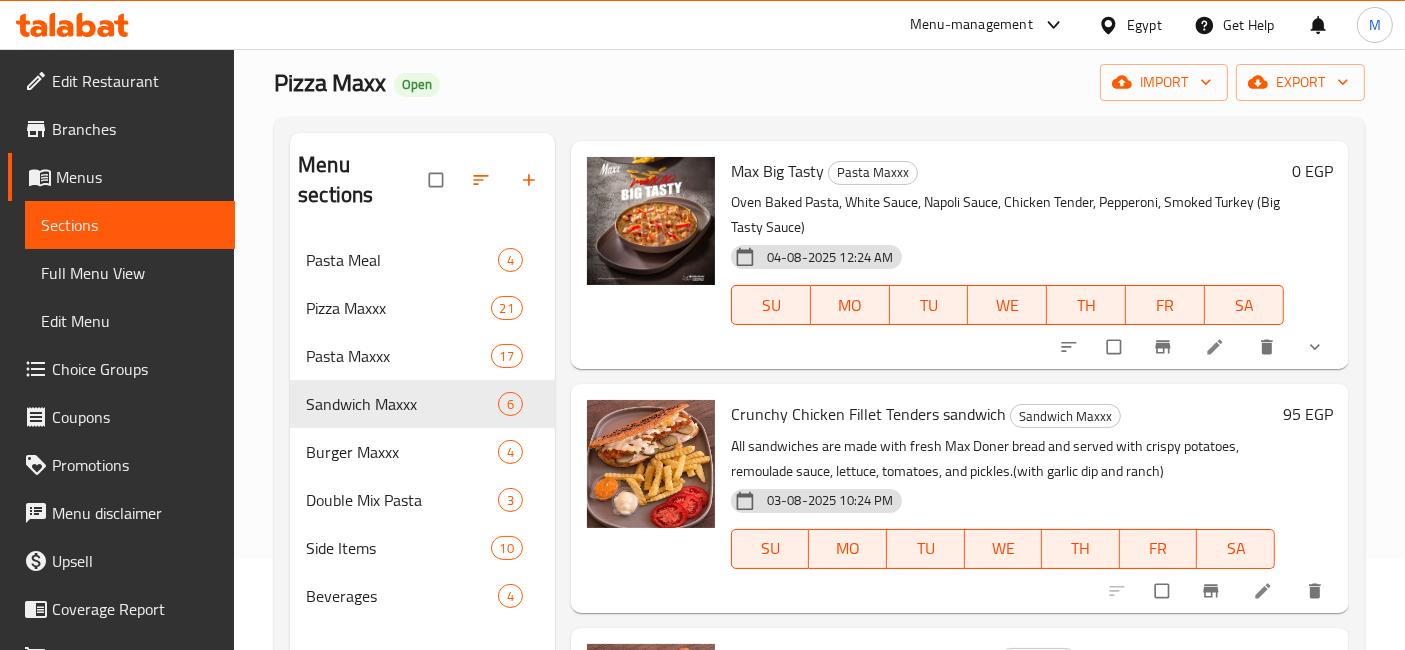 scroll, scrollTop: 536, scrollLeft: 0, axis: vertical 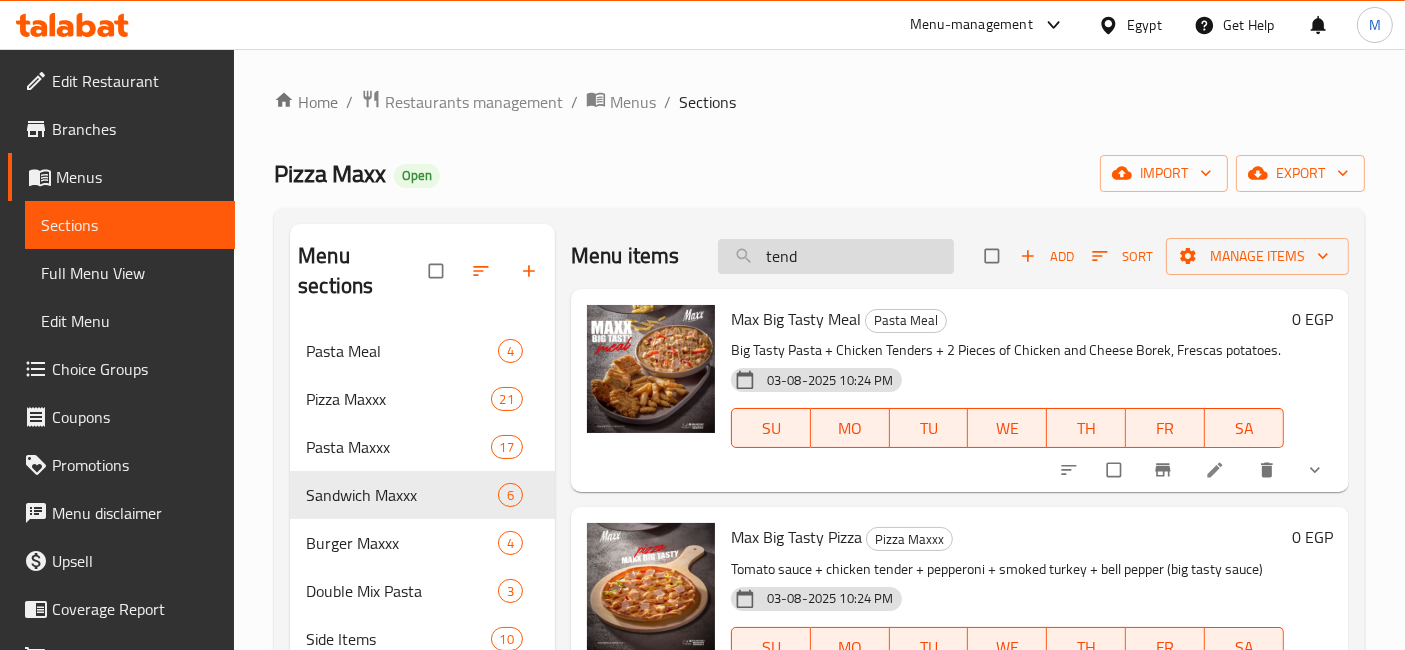 click on "tend" at bounding box center [836, 256] 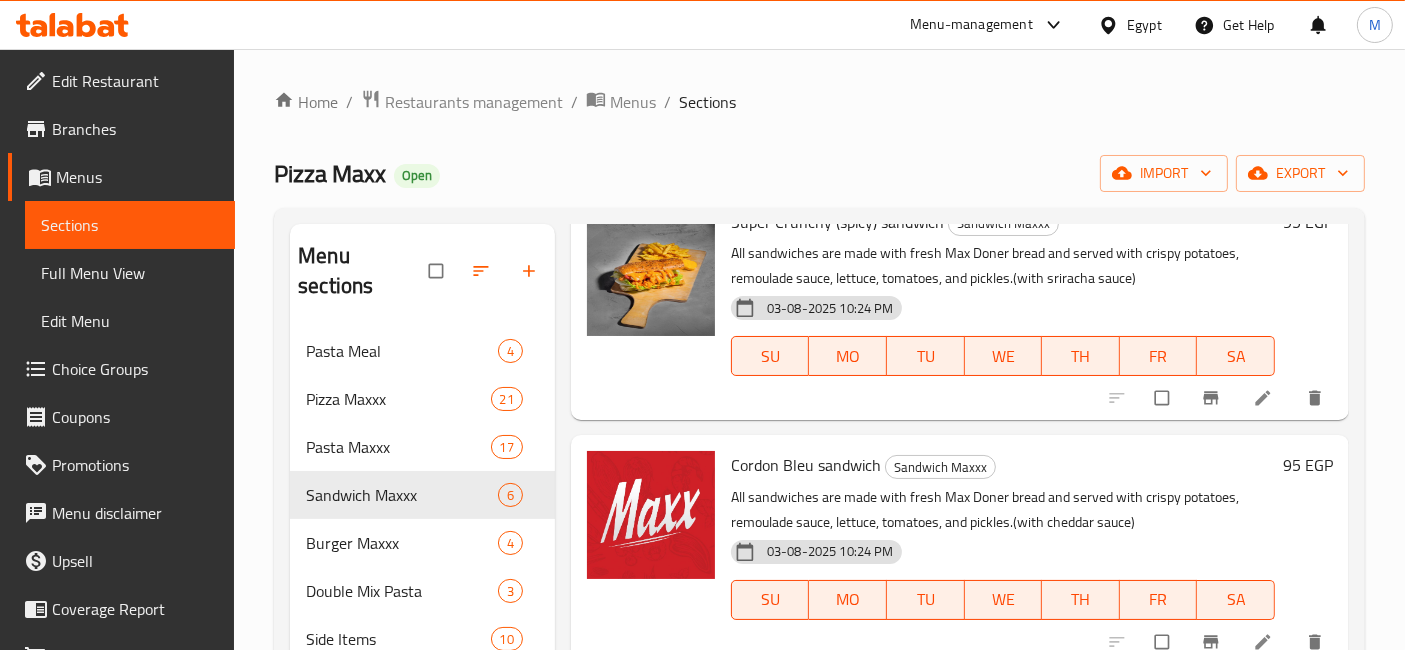 scroll, scrollTop: 644, scrollLeft: 0, axis: vertical 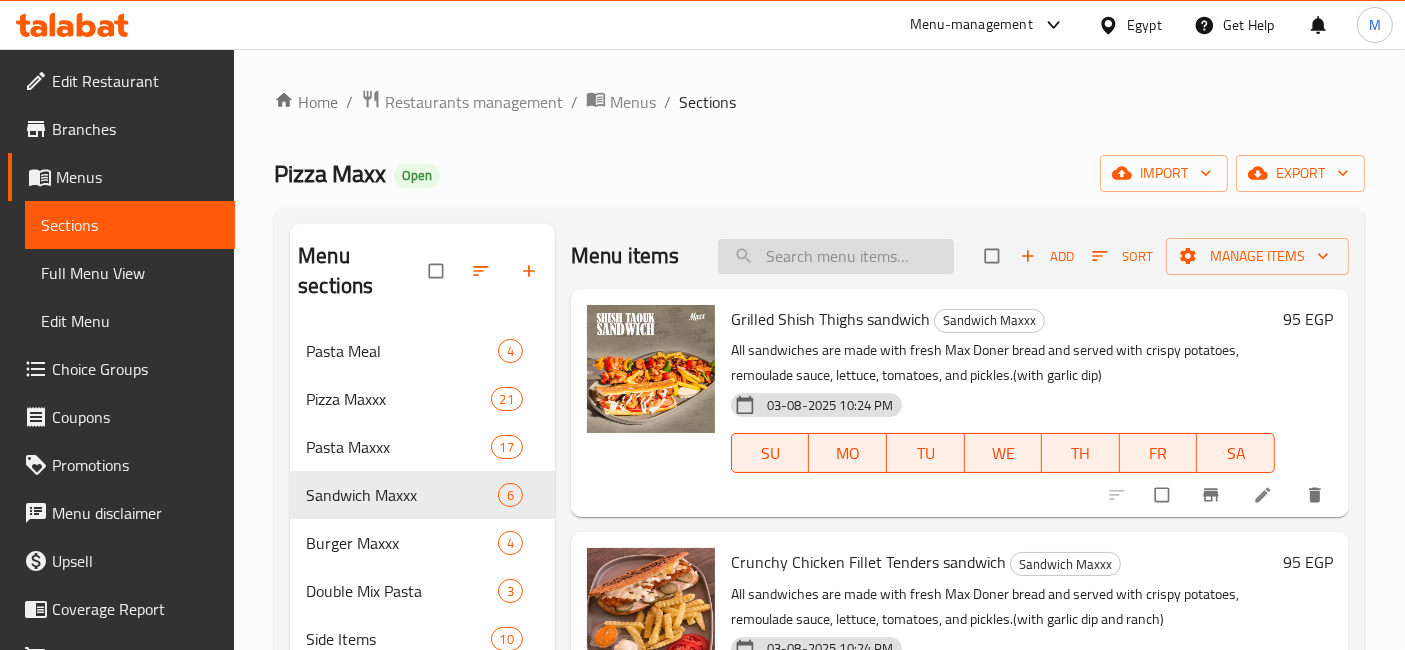 click at bounding box center [836, 256] 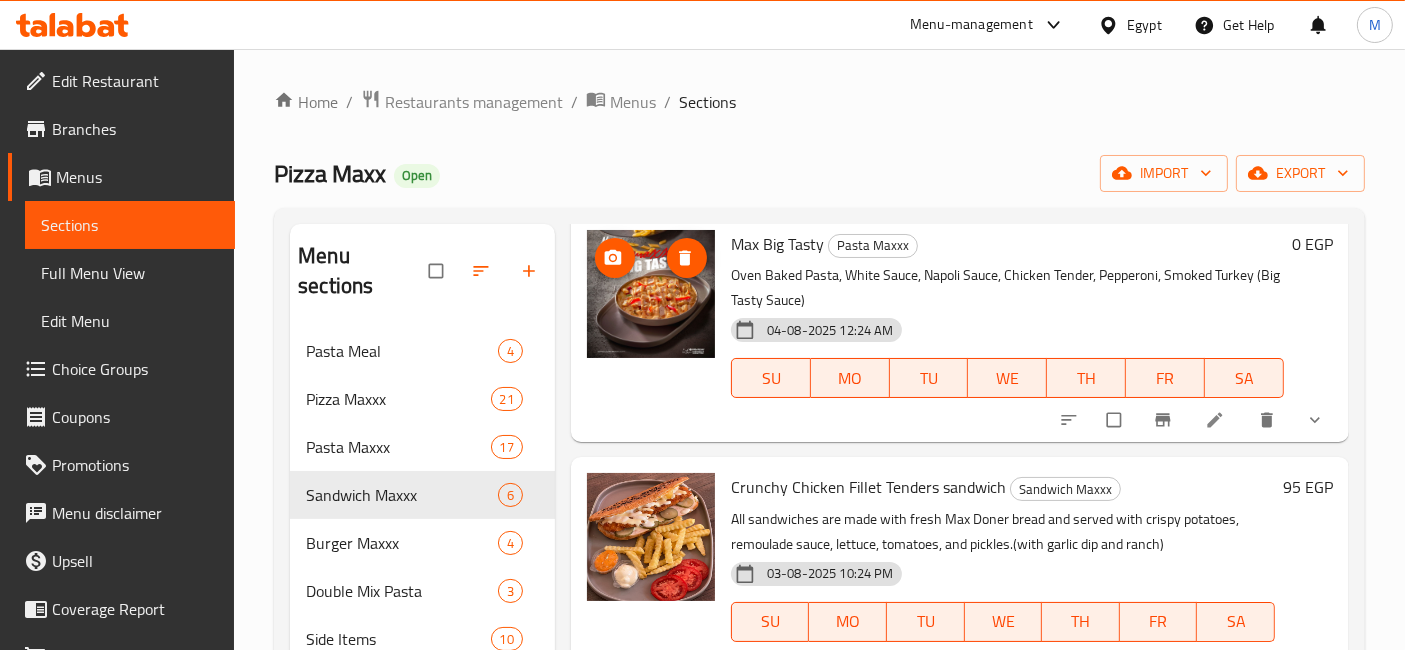scroll, scrollTop: 526, scrollLeft: 0, axis: vertical 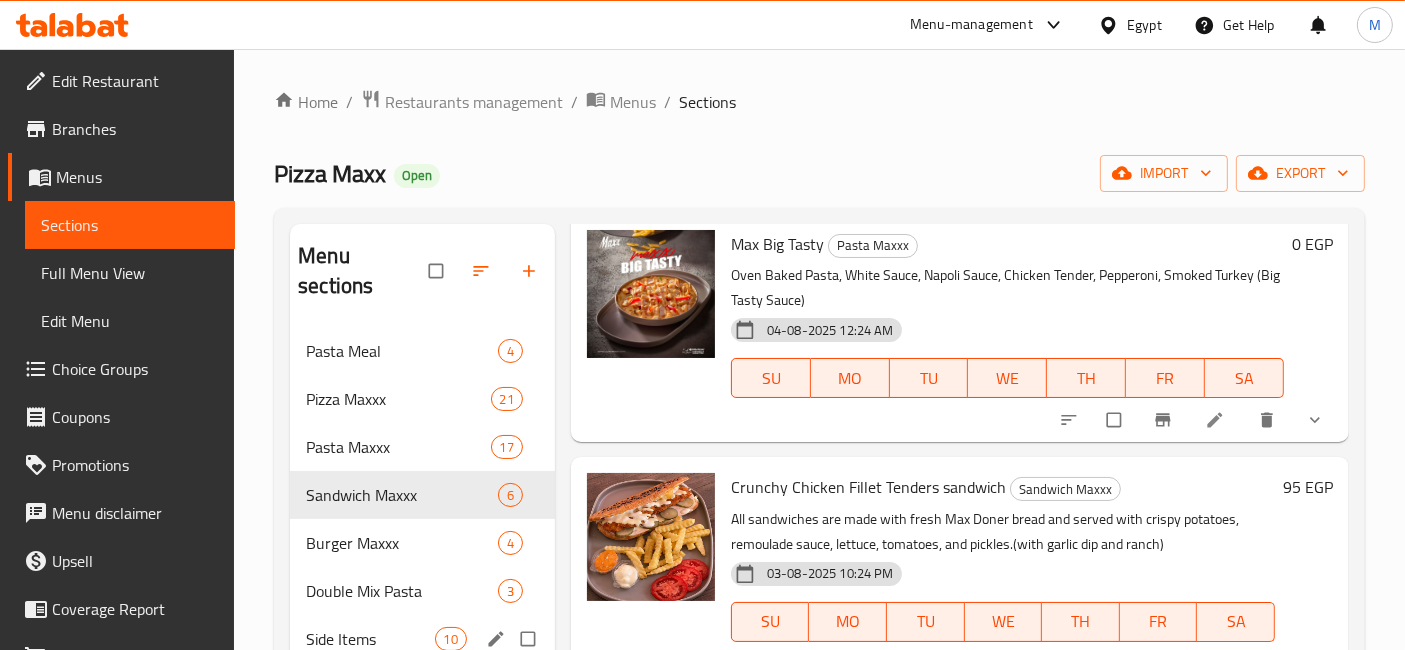 type on "tend" 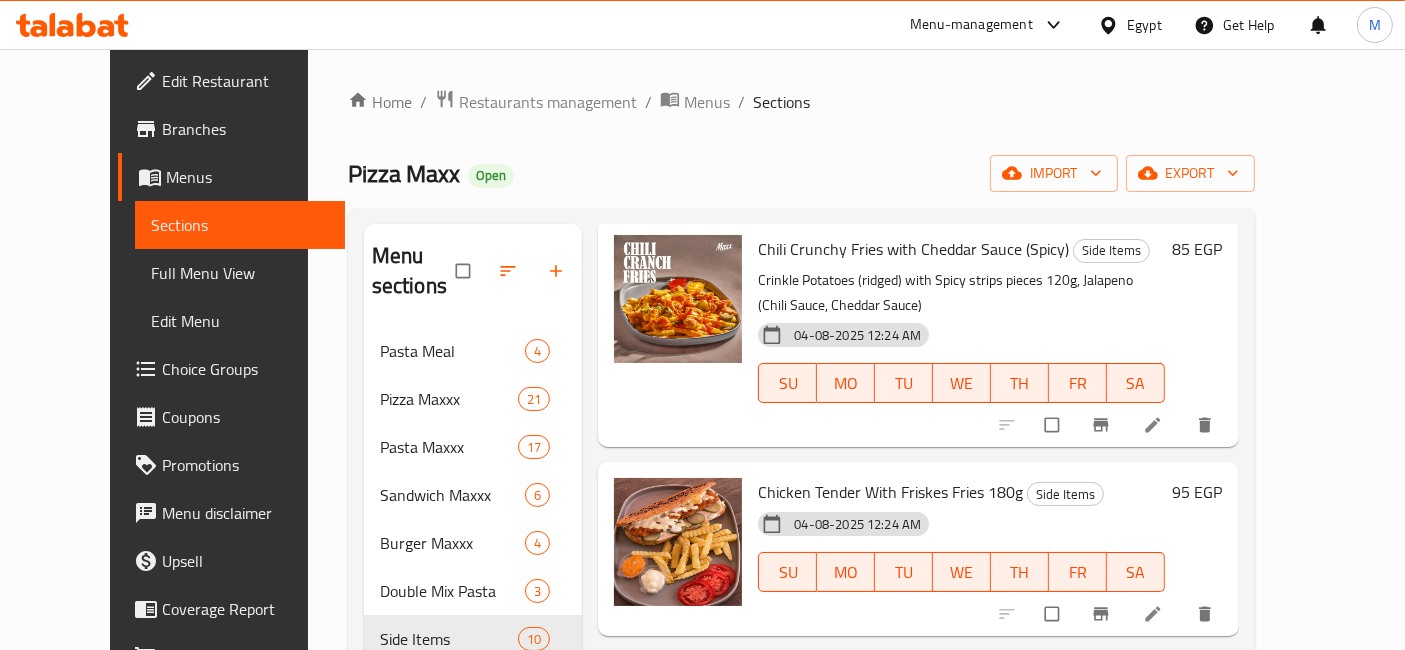 scroll, scrollTop: 133, scrollLeft: 0, axis: vertical 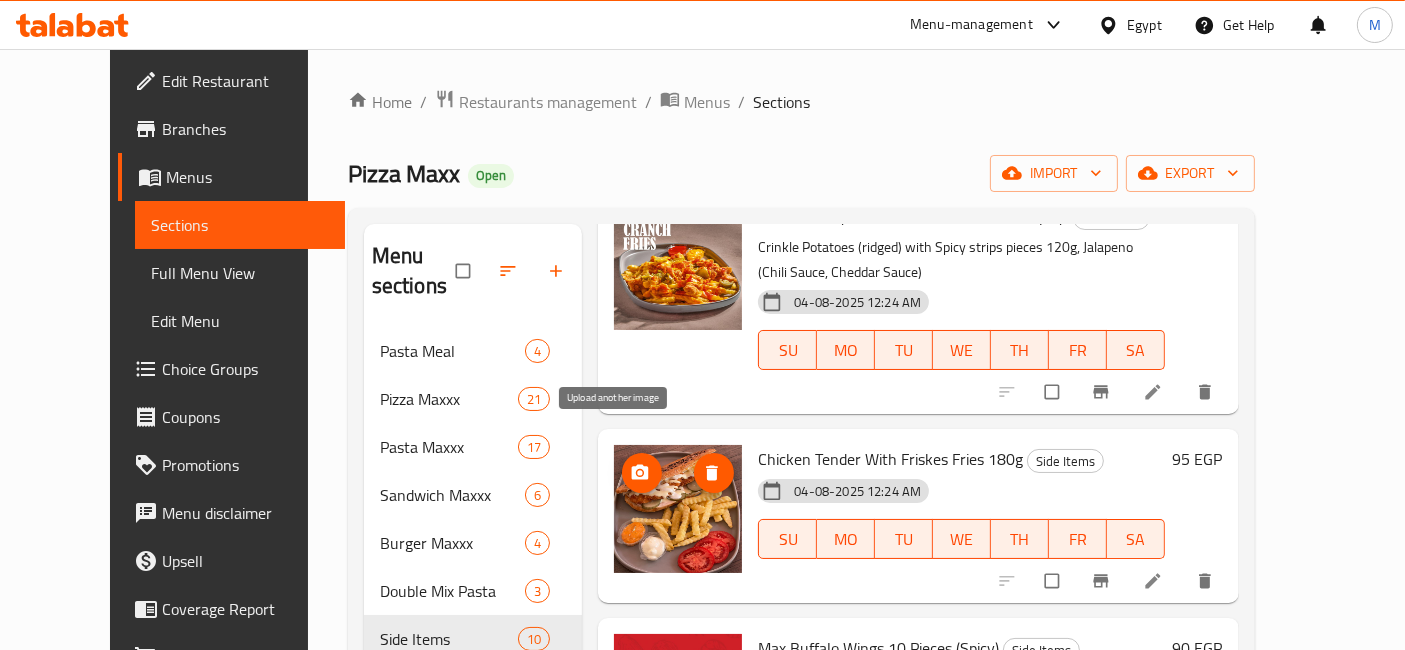 click at bounding box center (642, 473) 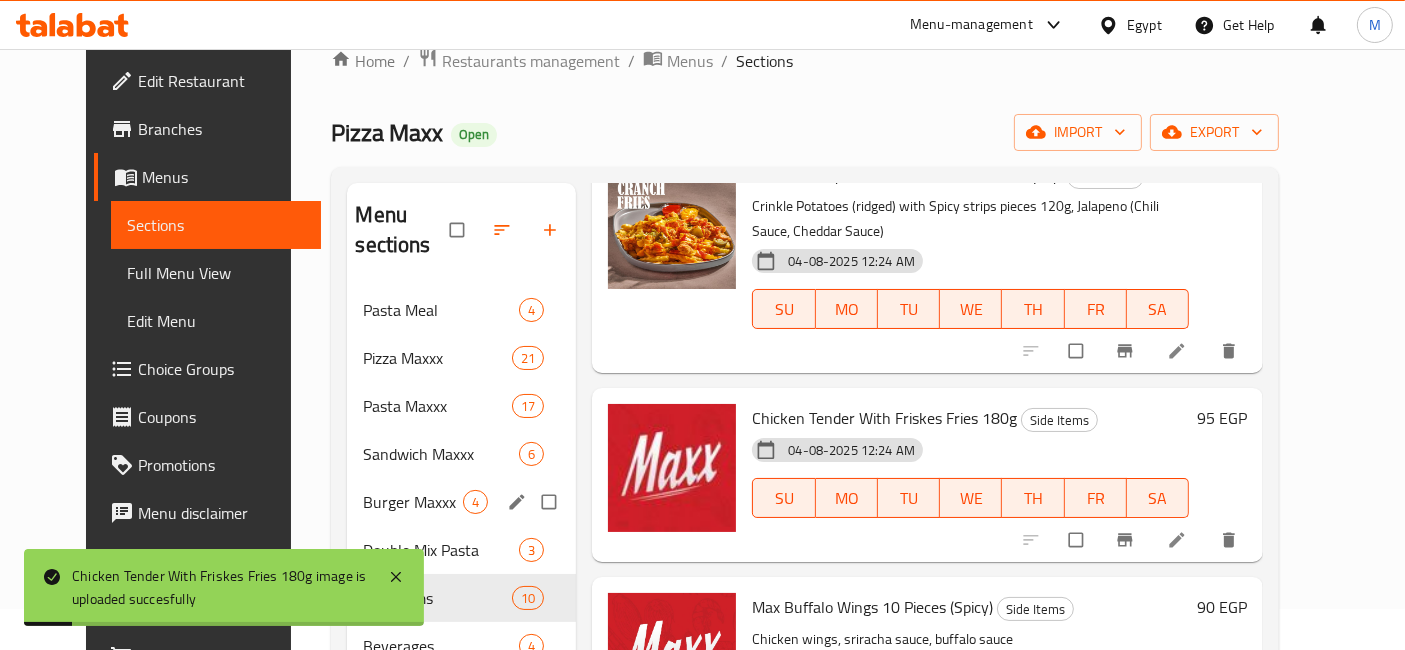 scroll, scrollTop: 63, scrollLeft: 0, axis: vertical 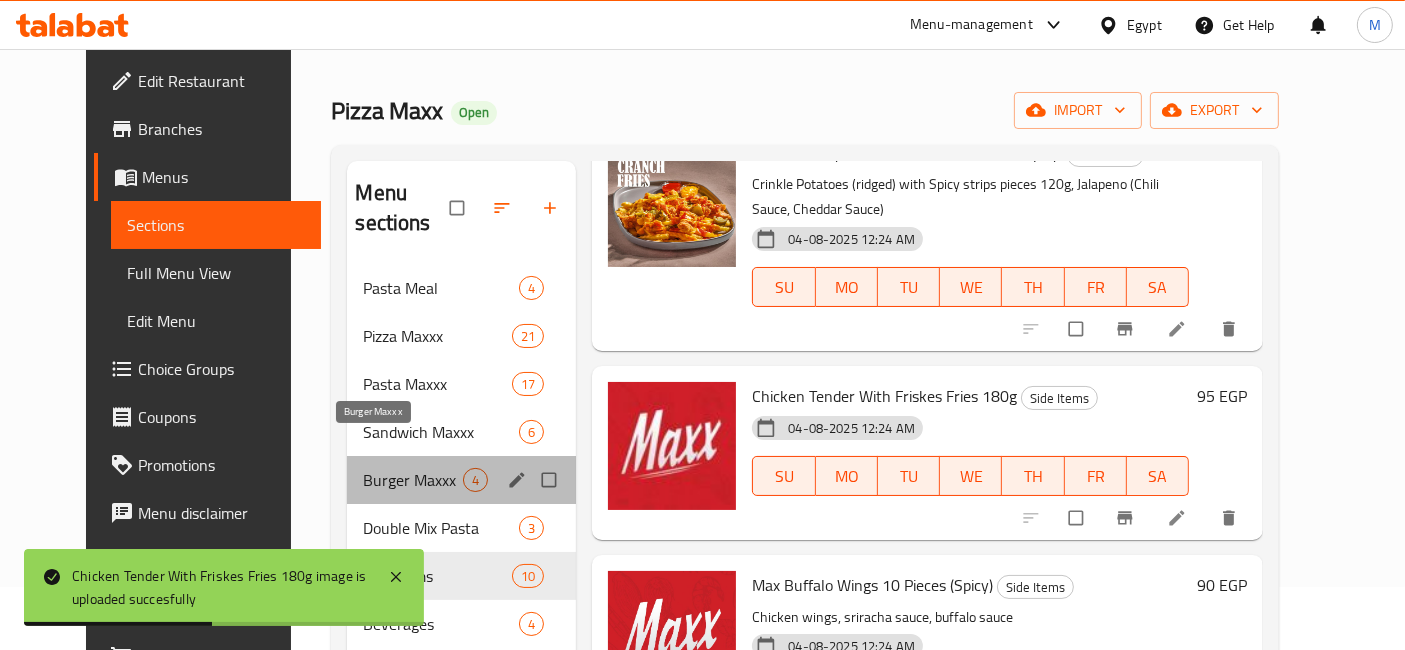 click on "Burger Maxxx" at bounding box center (413, 480) 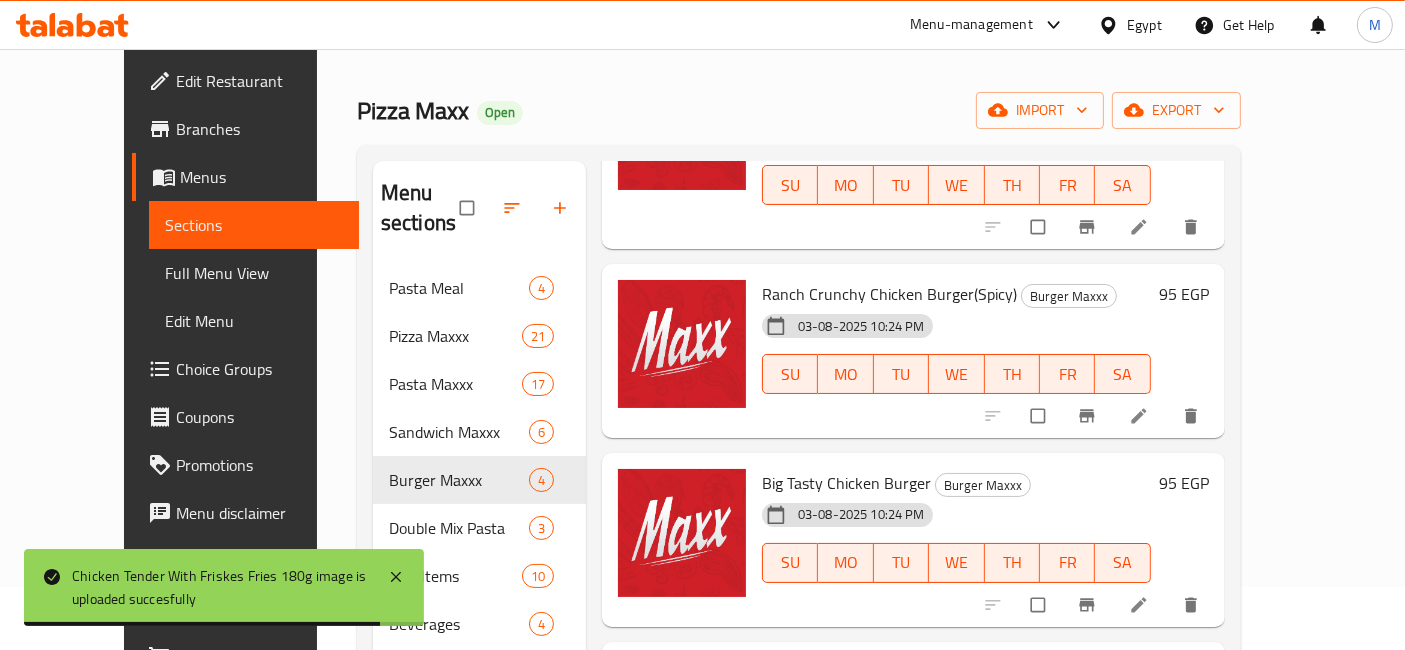 scroll, scrollTop: 211, scrollLeft: 0, axis: vertical 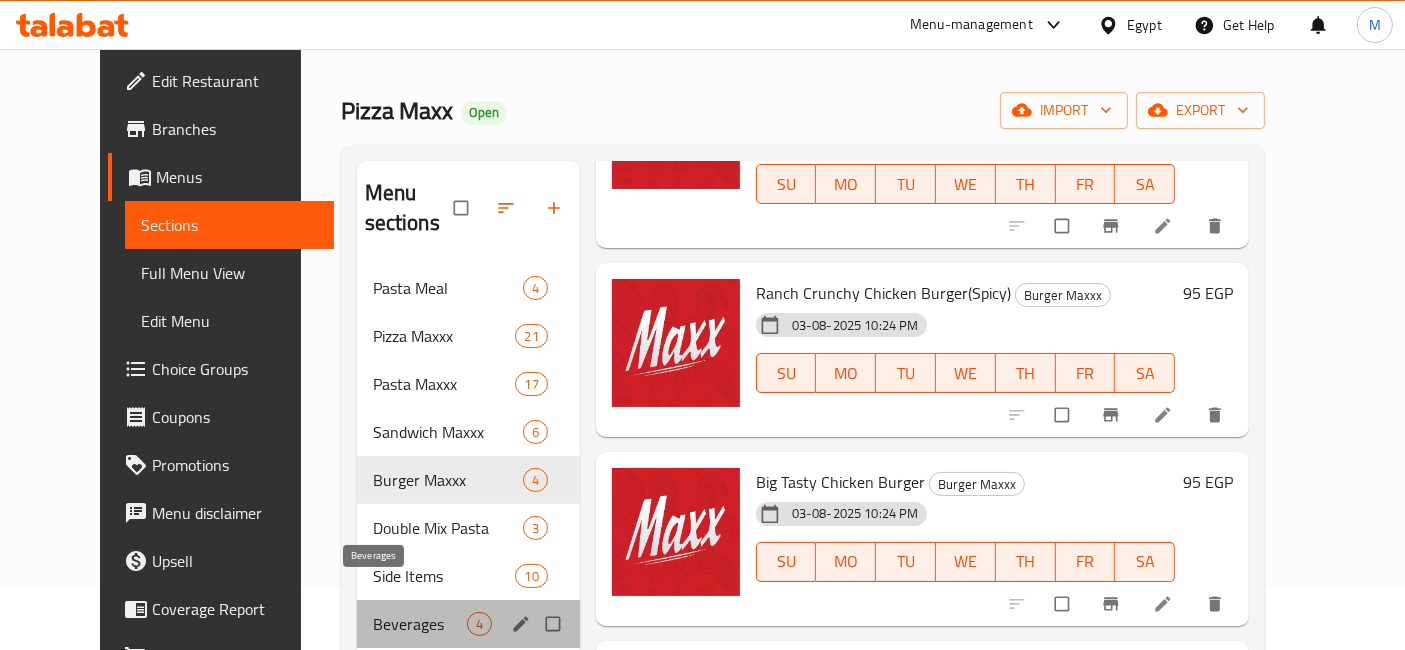 click on "Beverages" at bounding box center [420, 624] 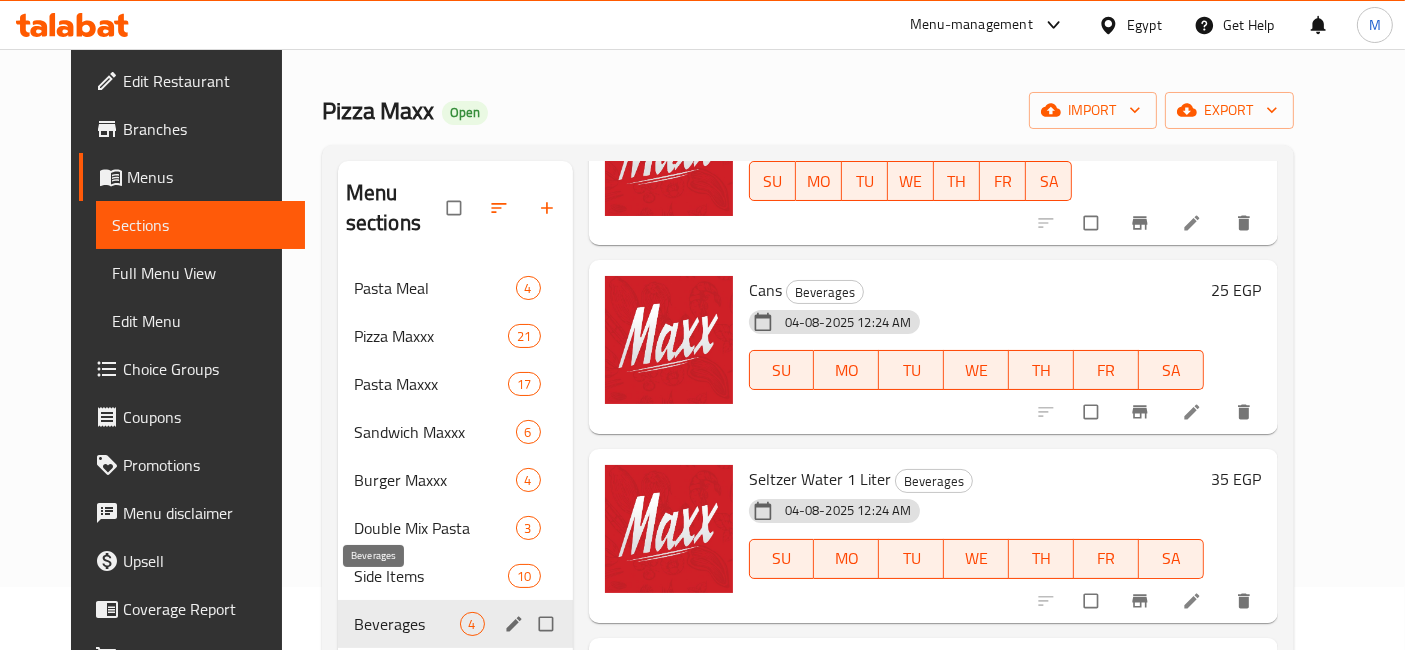 scroll, scrollTop: 153, scrollLeft: 0, axis: vertical 